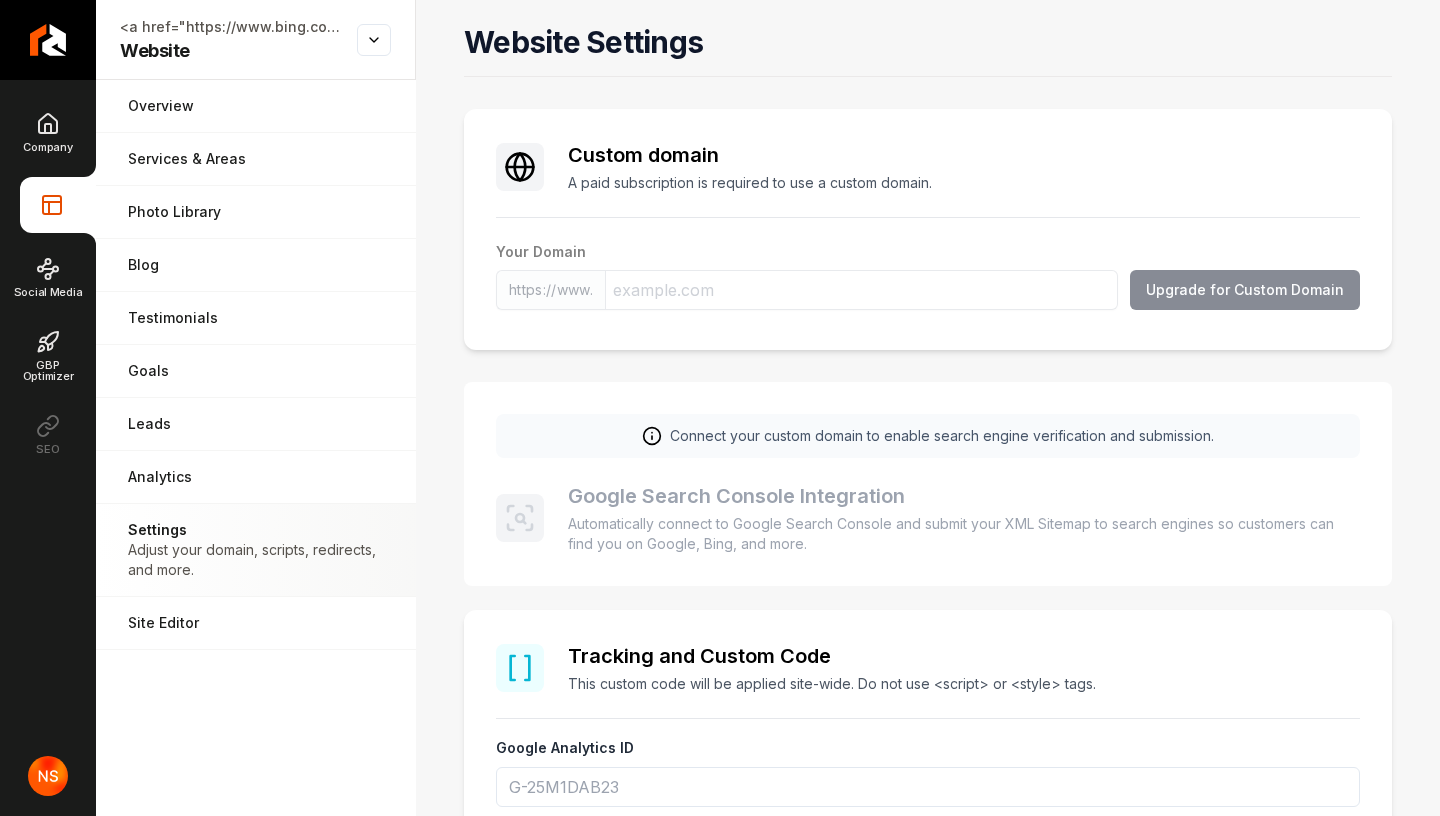 scroll, scrollTop: 0, scrollLeft: 0, axis: both 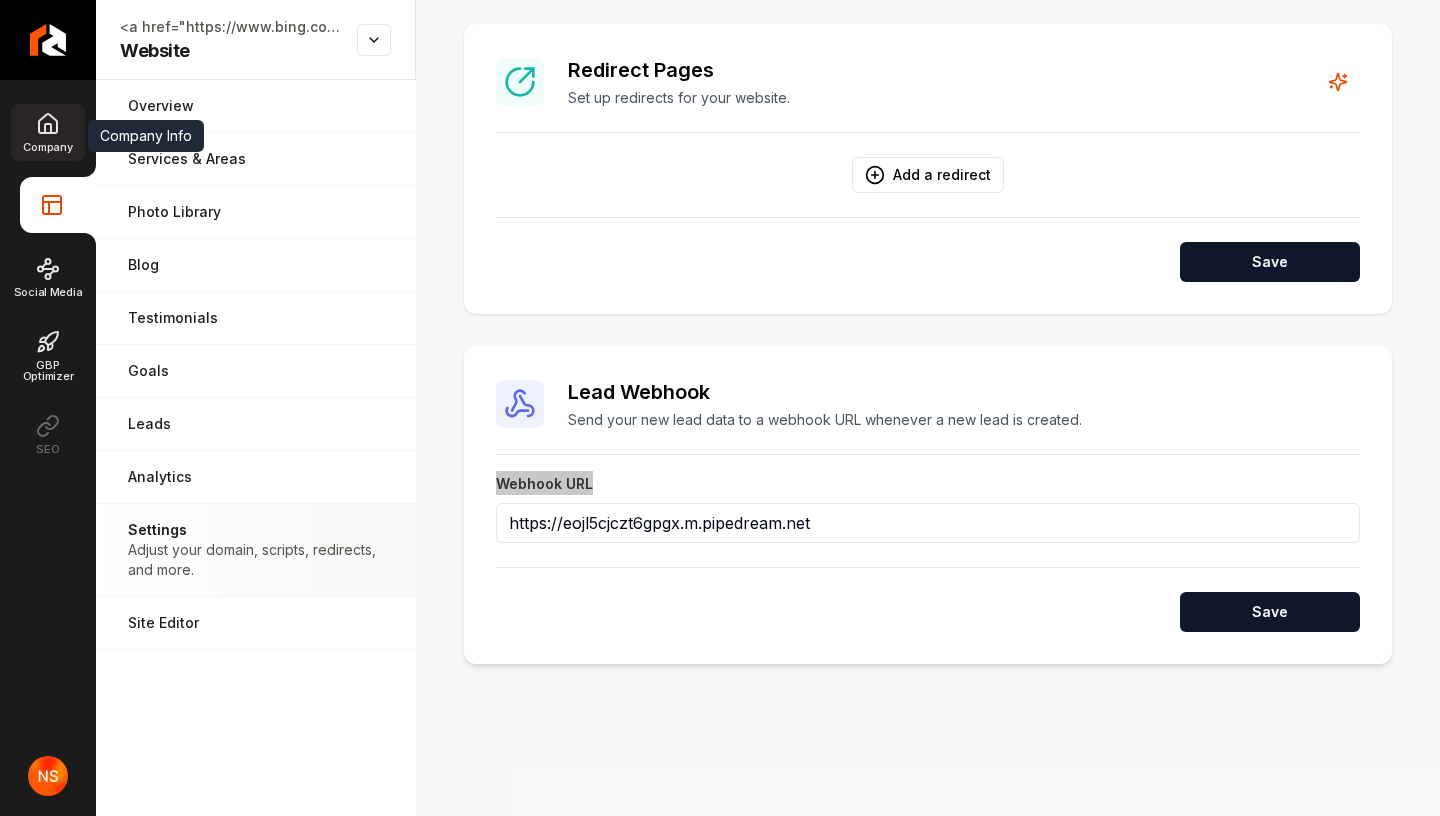 click on "Company" at bounding box center [47, 132] 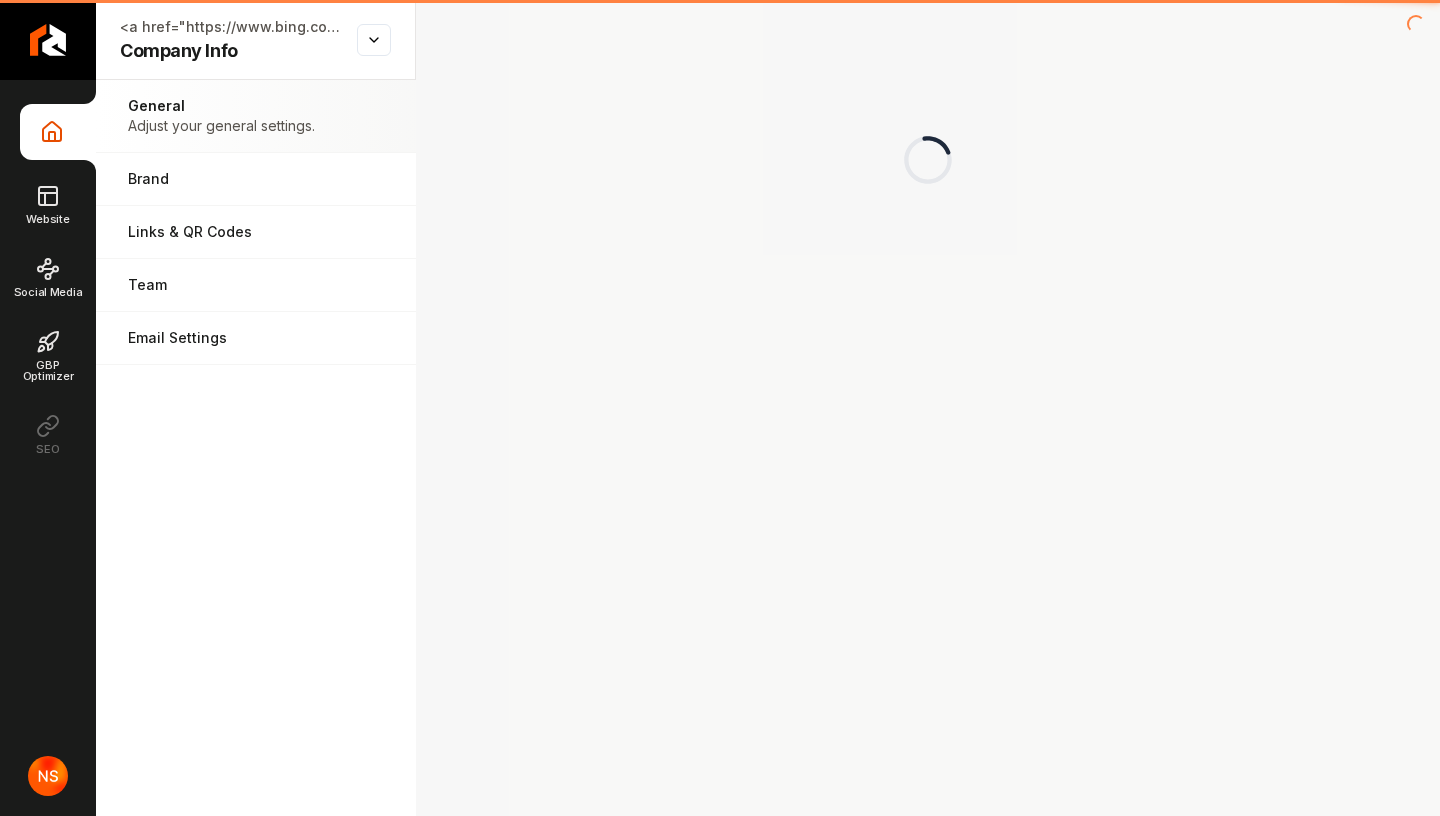 scroll, scrollTop: 0, scrollLeft: 0, axis: both 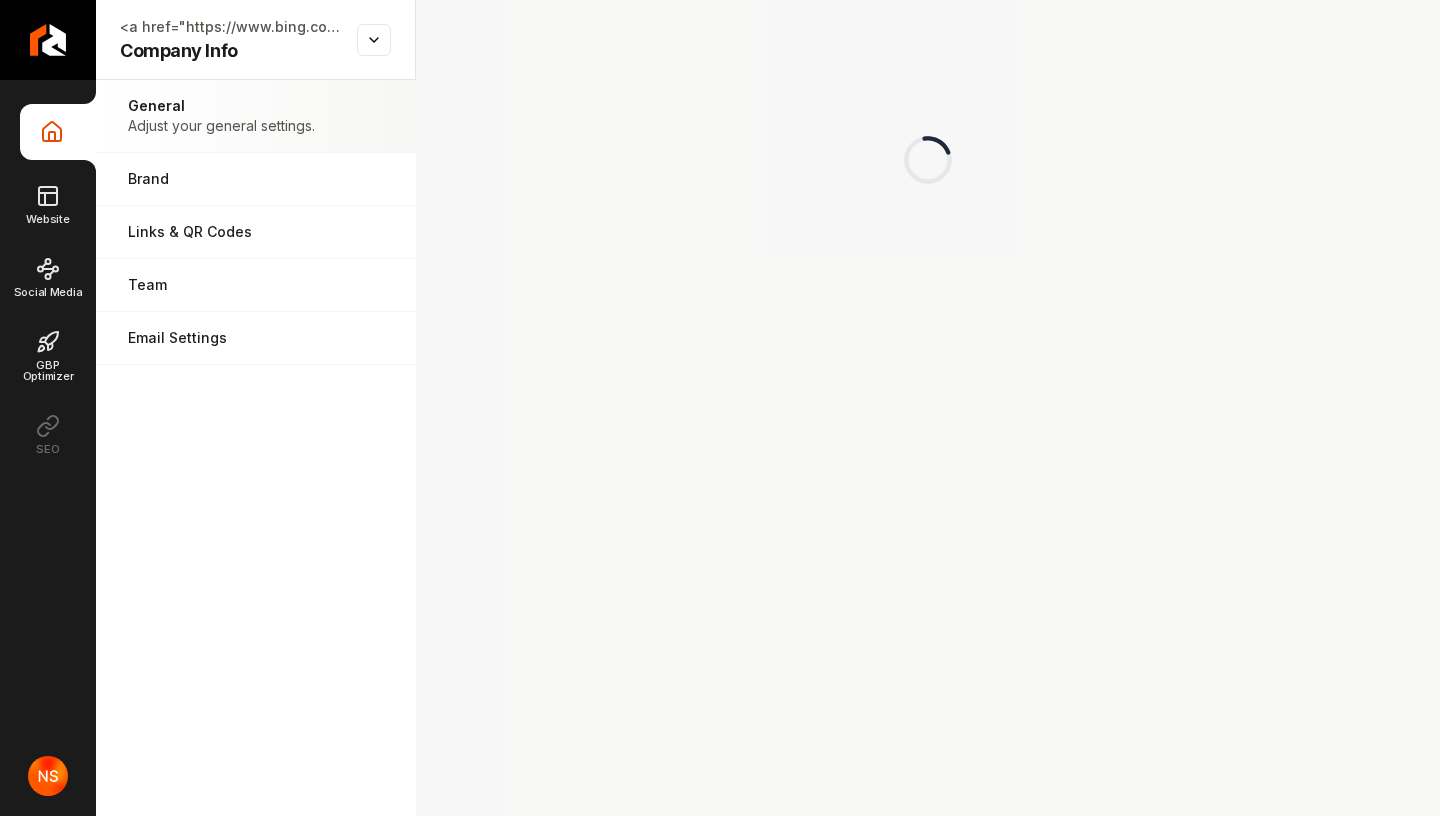 click on "Adjust your general settings." at bounding box center [221, 126] 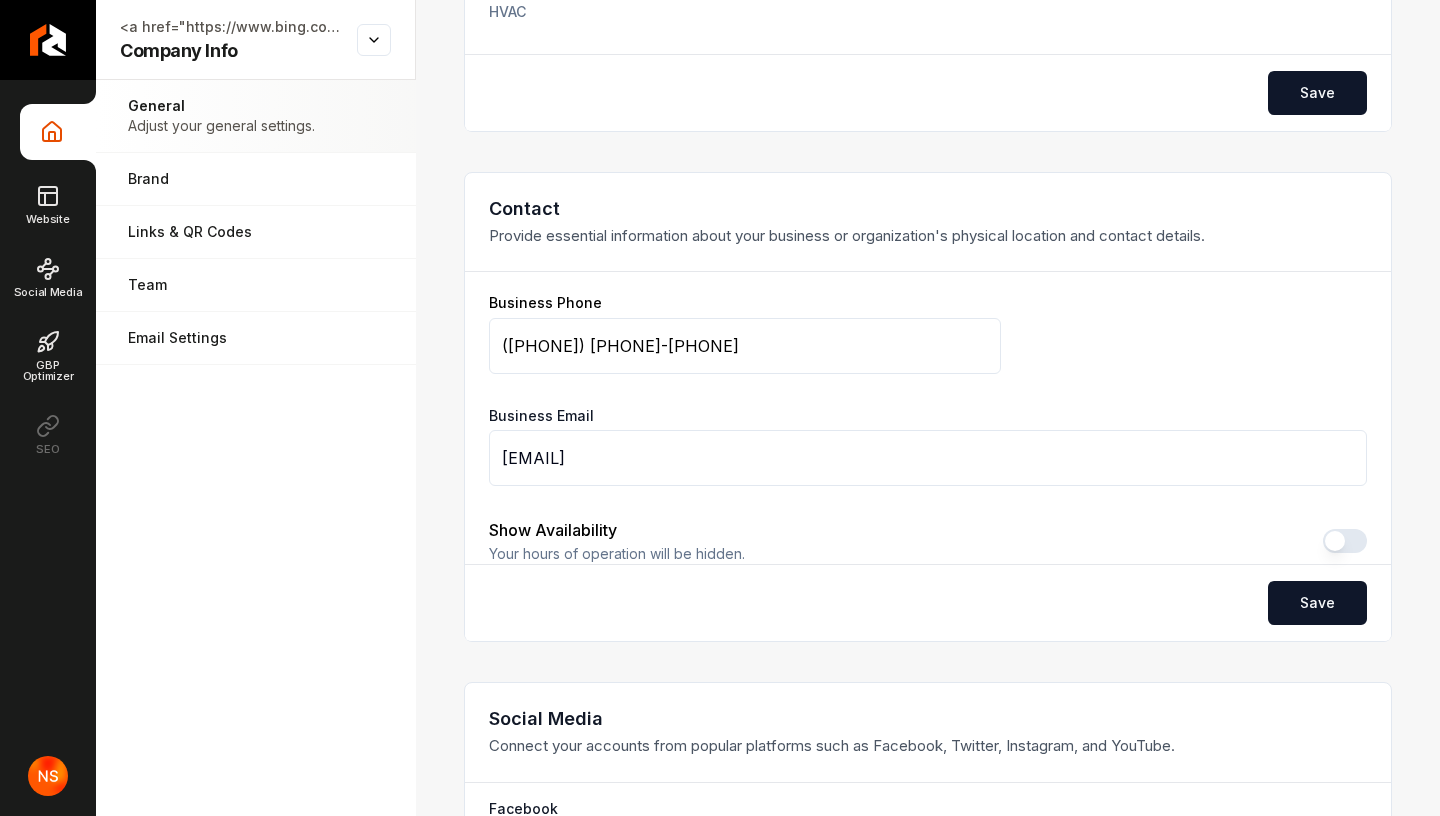 scroll, scrollTop: 693, scrollLeft: 0, axis: vertical 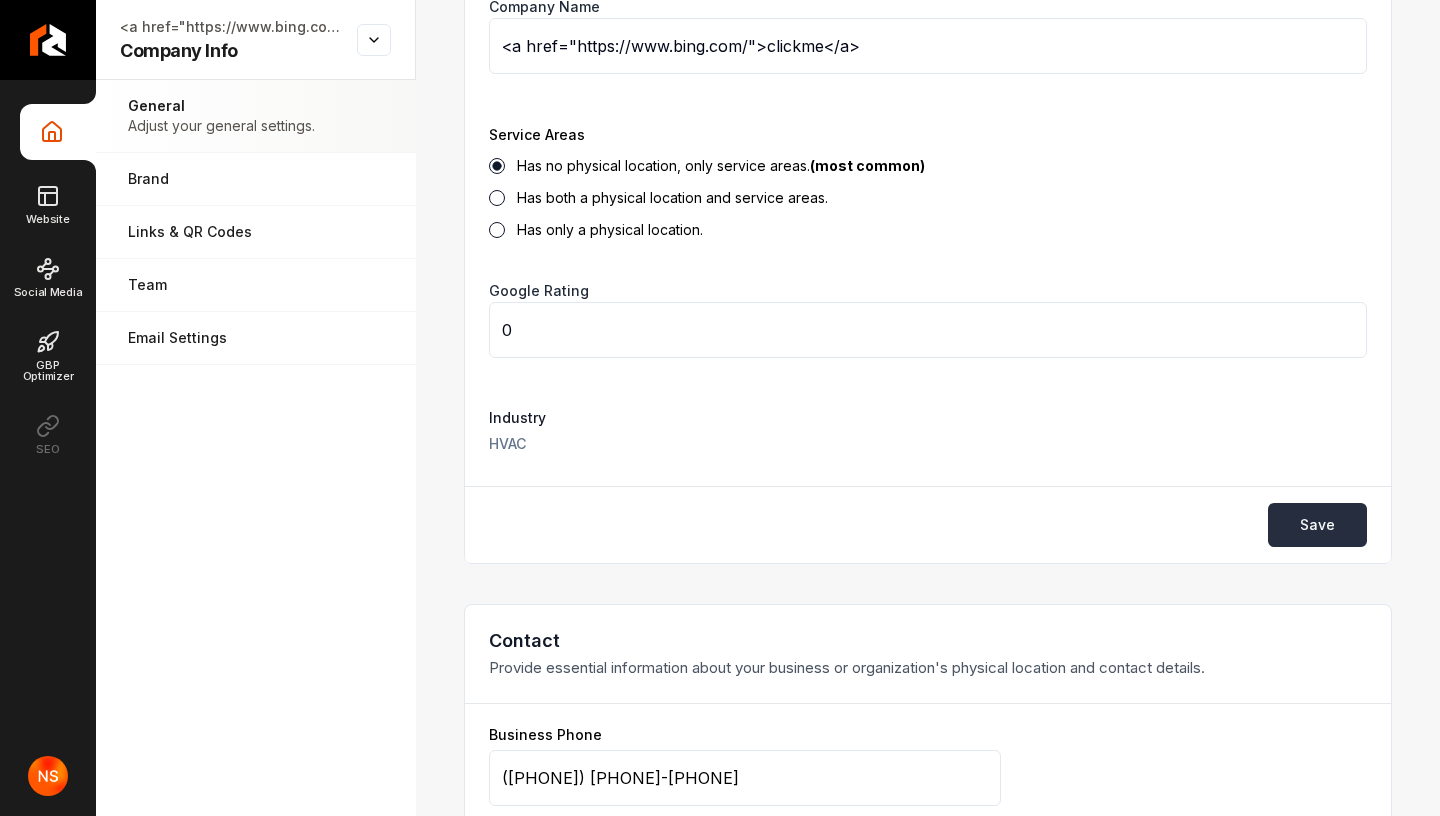 click on "Save" at bounding box center (1317, 525) 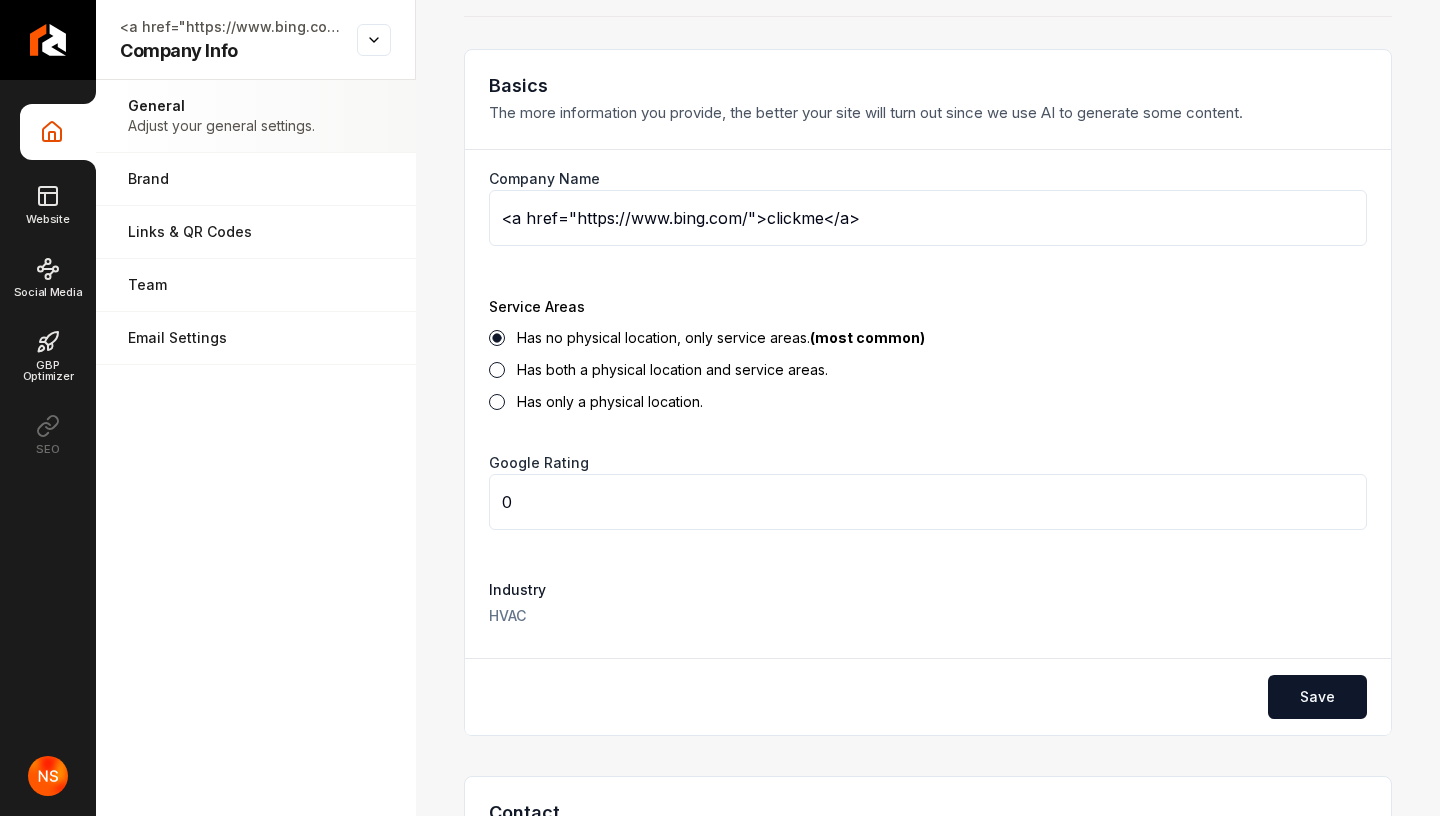 scroll, scrollTop: 0, scrollLeft: 0, axis: both 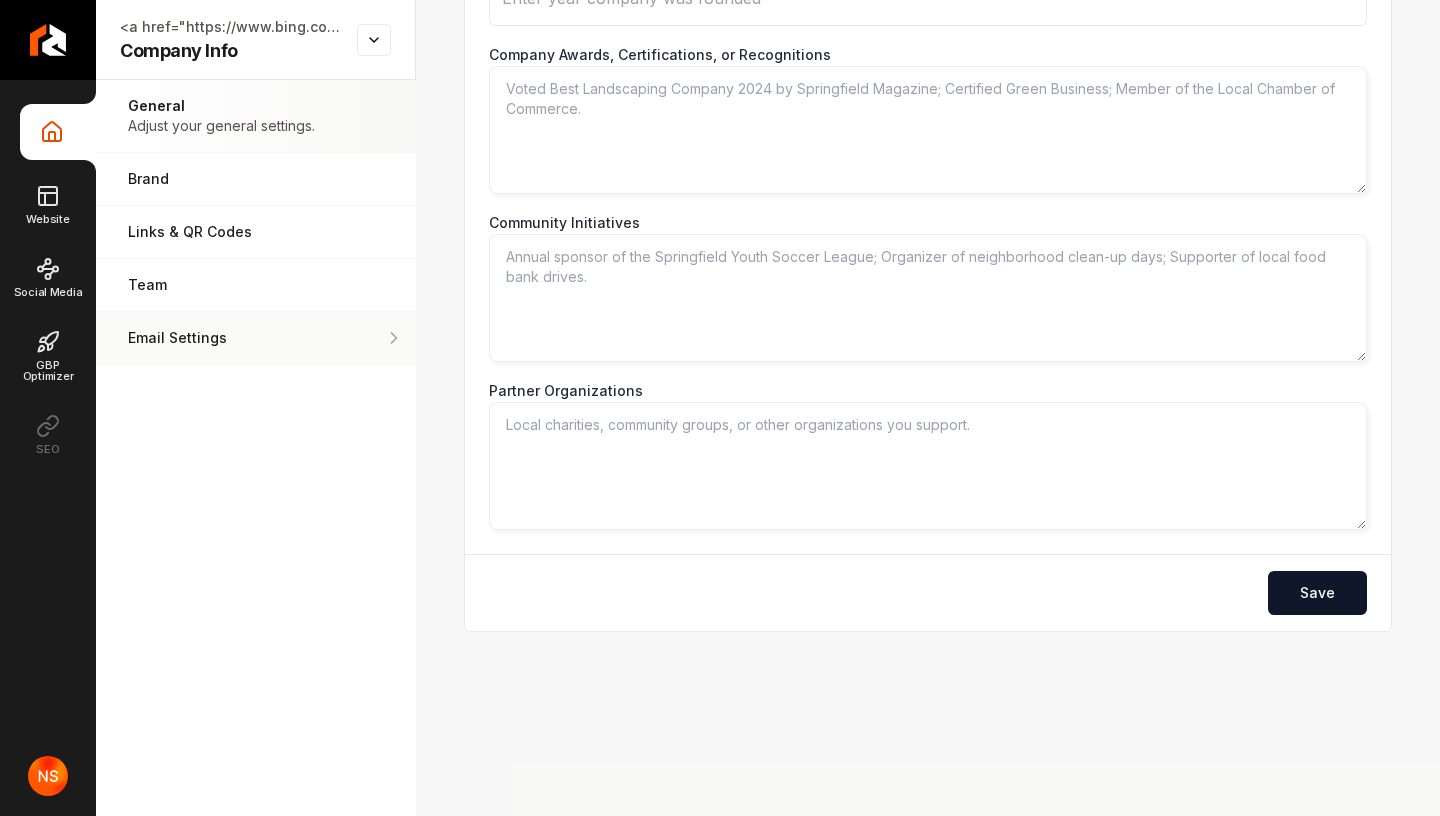 click on "Email Settings" at bounding box center (220, 338) 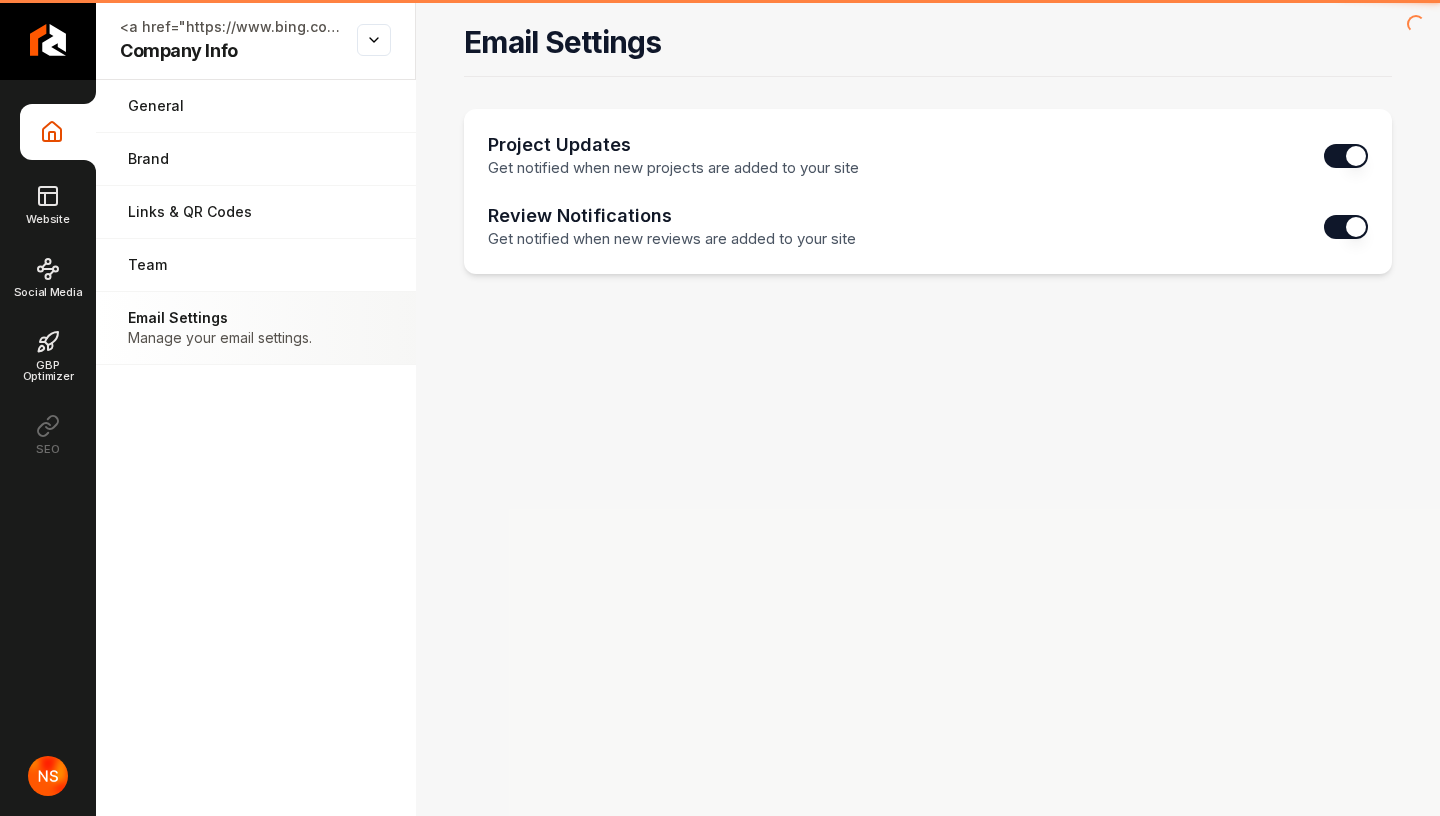 scroll, scrollTop: 0, scrollLeft: 0, axis: both 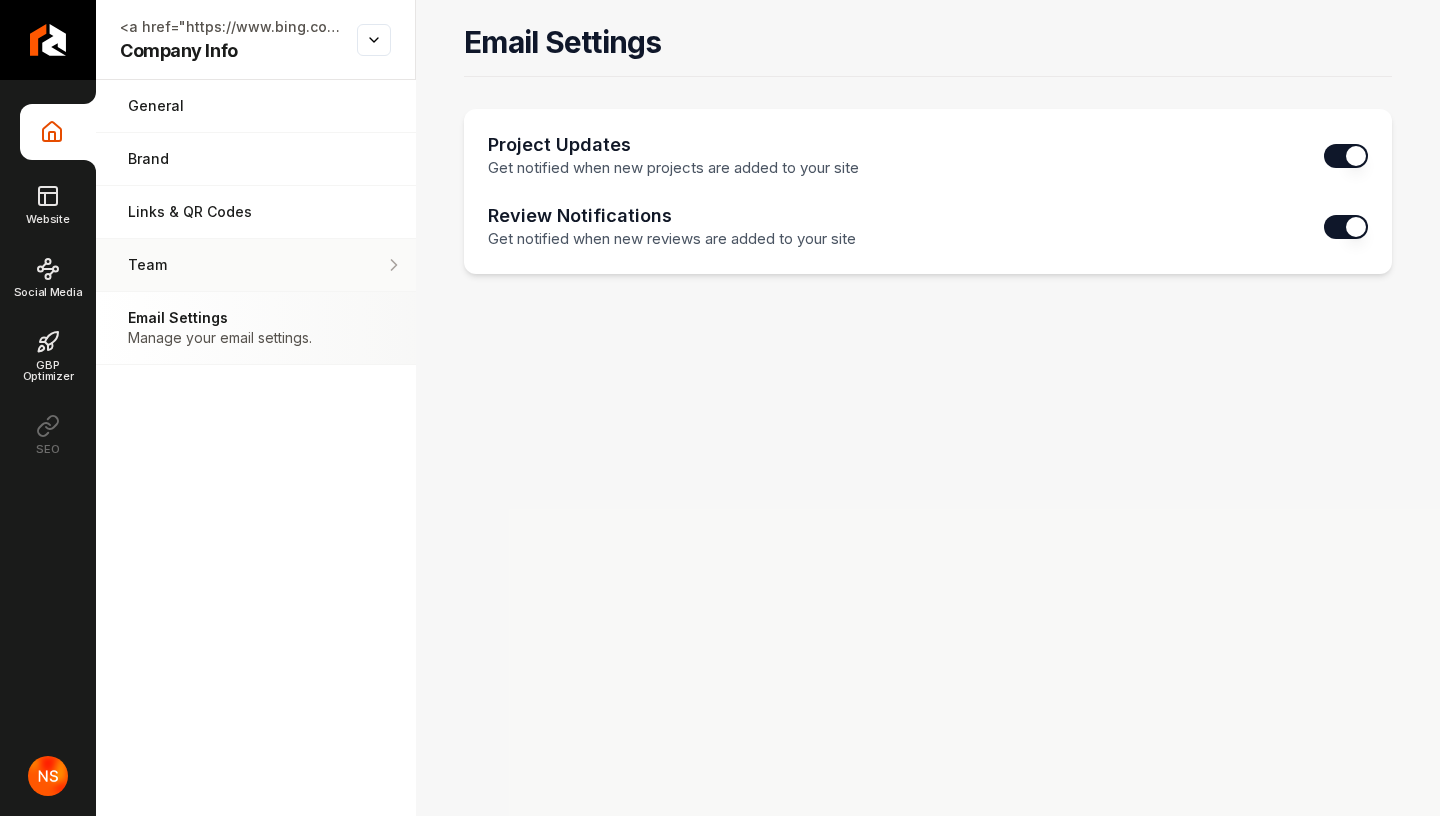 click on "Team Manage your team members." at bounding box center [256, 265] 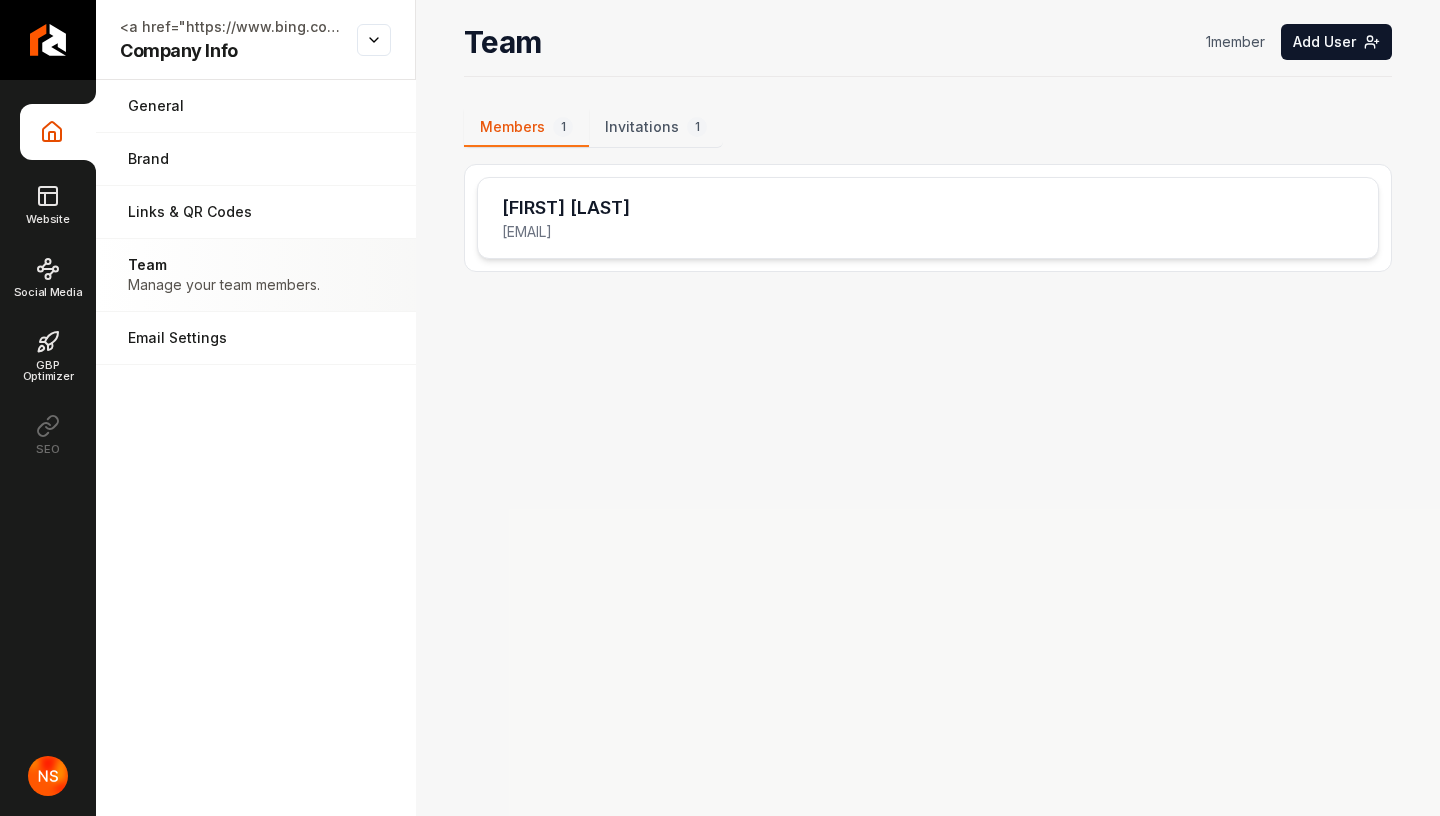 click on "[FIRST]   [LAST]" at bounding box center (566, 208) 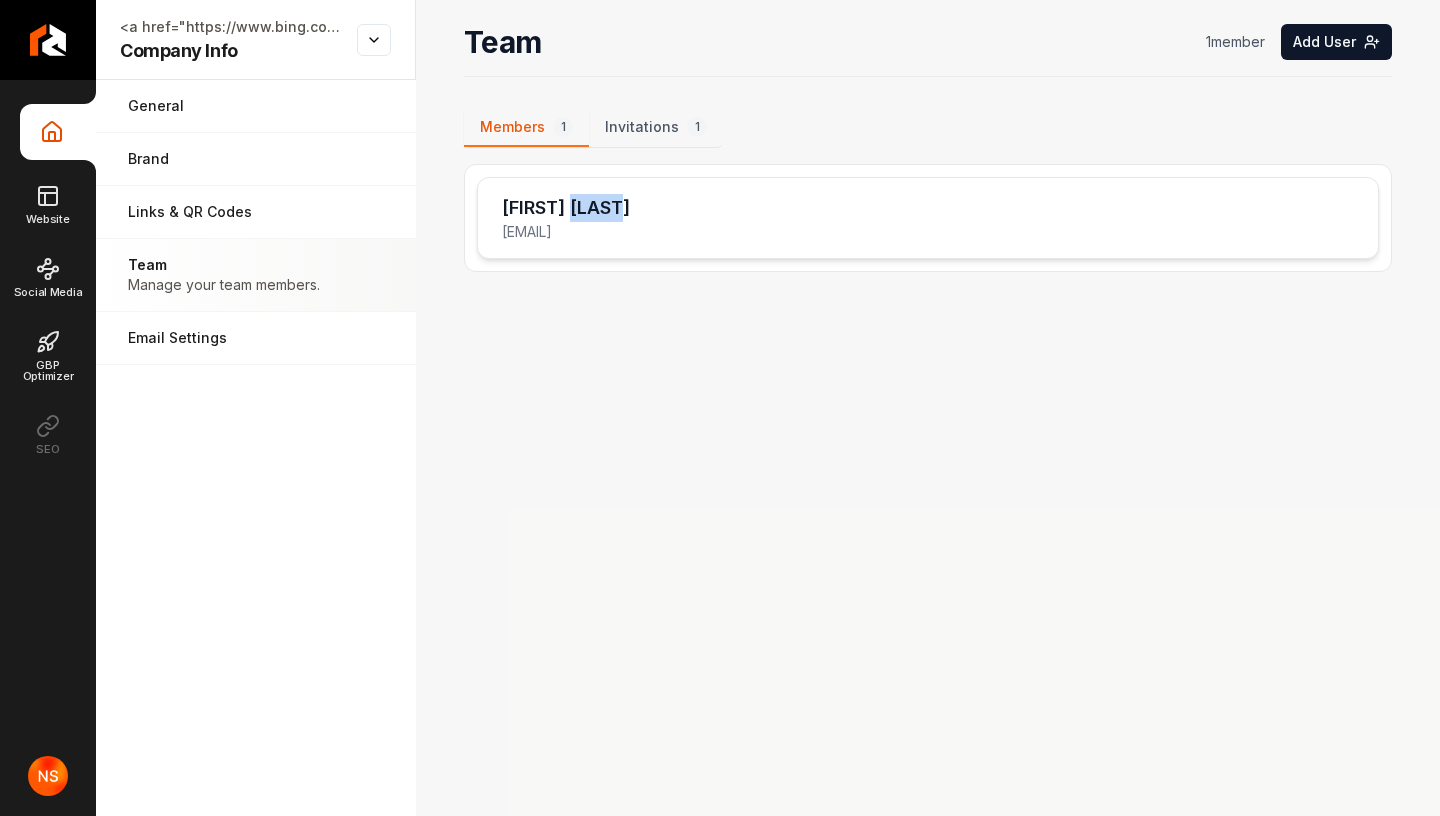 click on "[FIRST]   [LAST]" at bounding box center [566, 208] 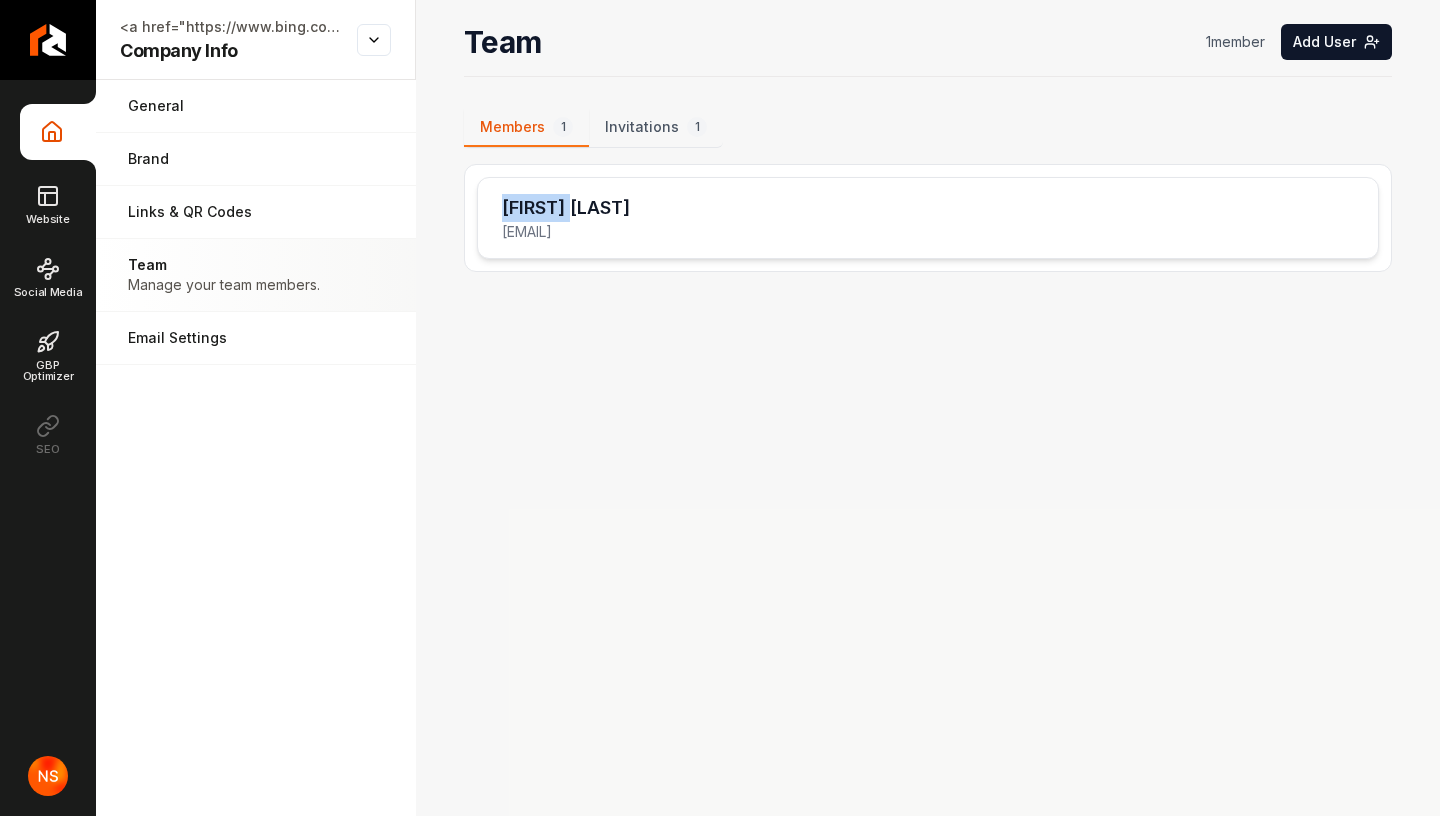 click on "[FIRST]   [LAST]" at bounding box center (566, 208) 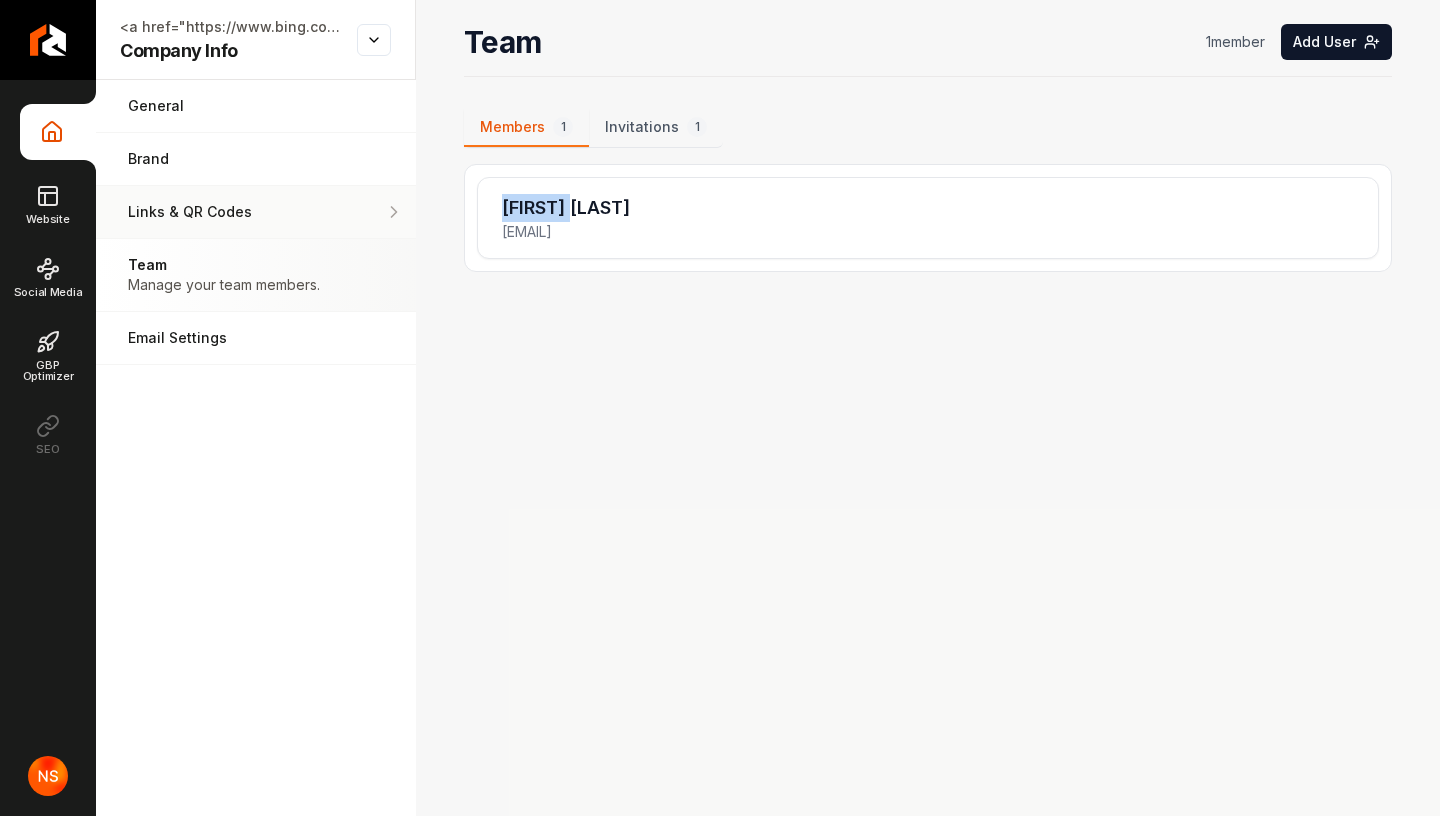 click on "Links & QR Codes Manage the links and QR codes for your business." at bounding box center (256, 212) 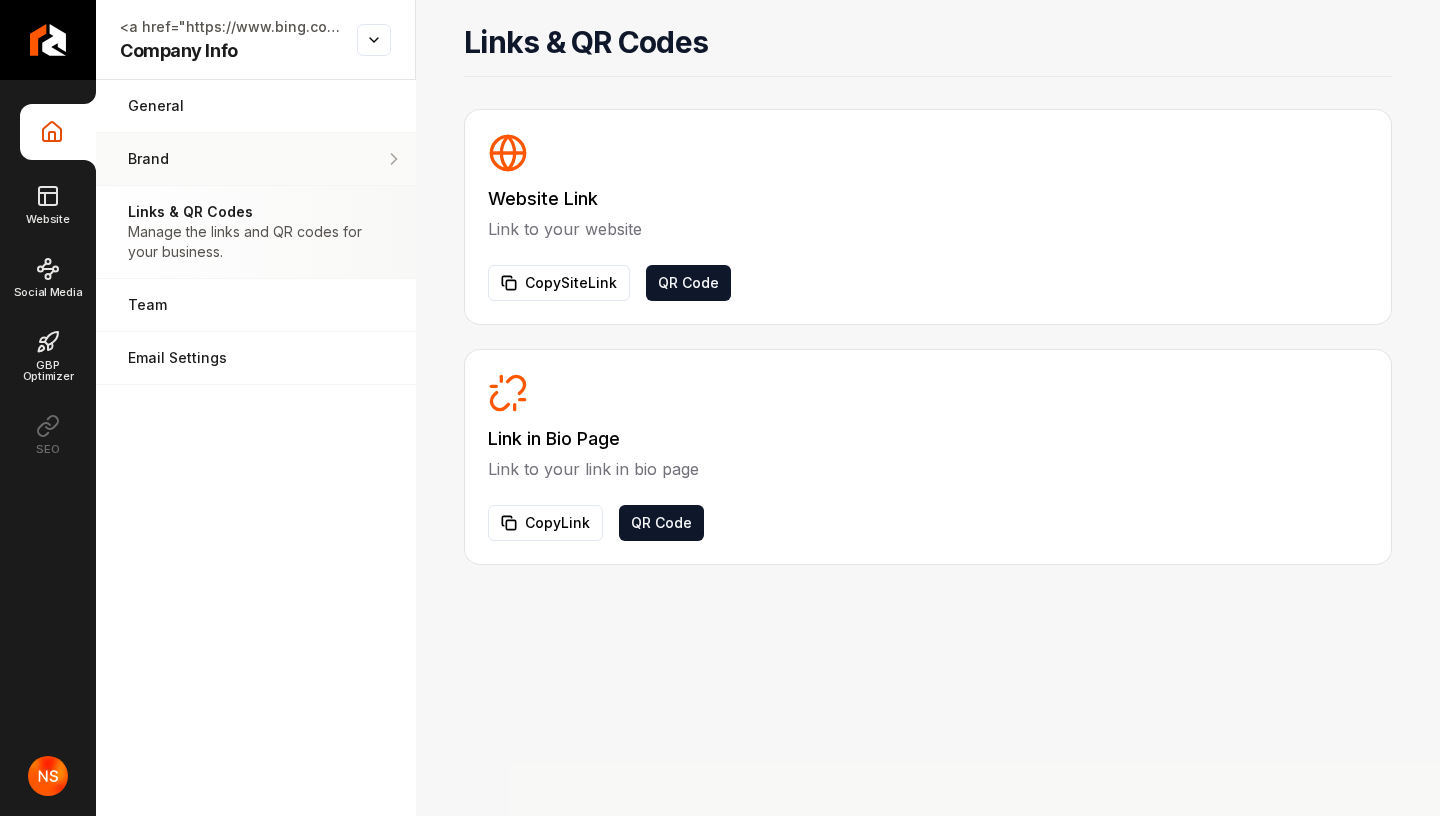 click on "Brand Manage the styles and colors of your business." at bounding box center (256, 159) 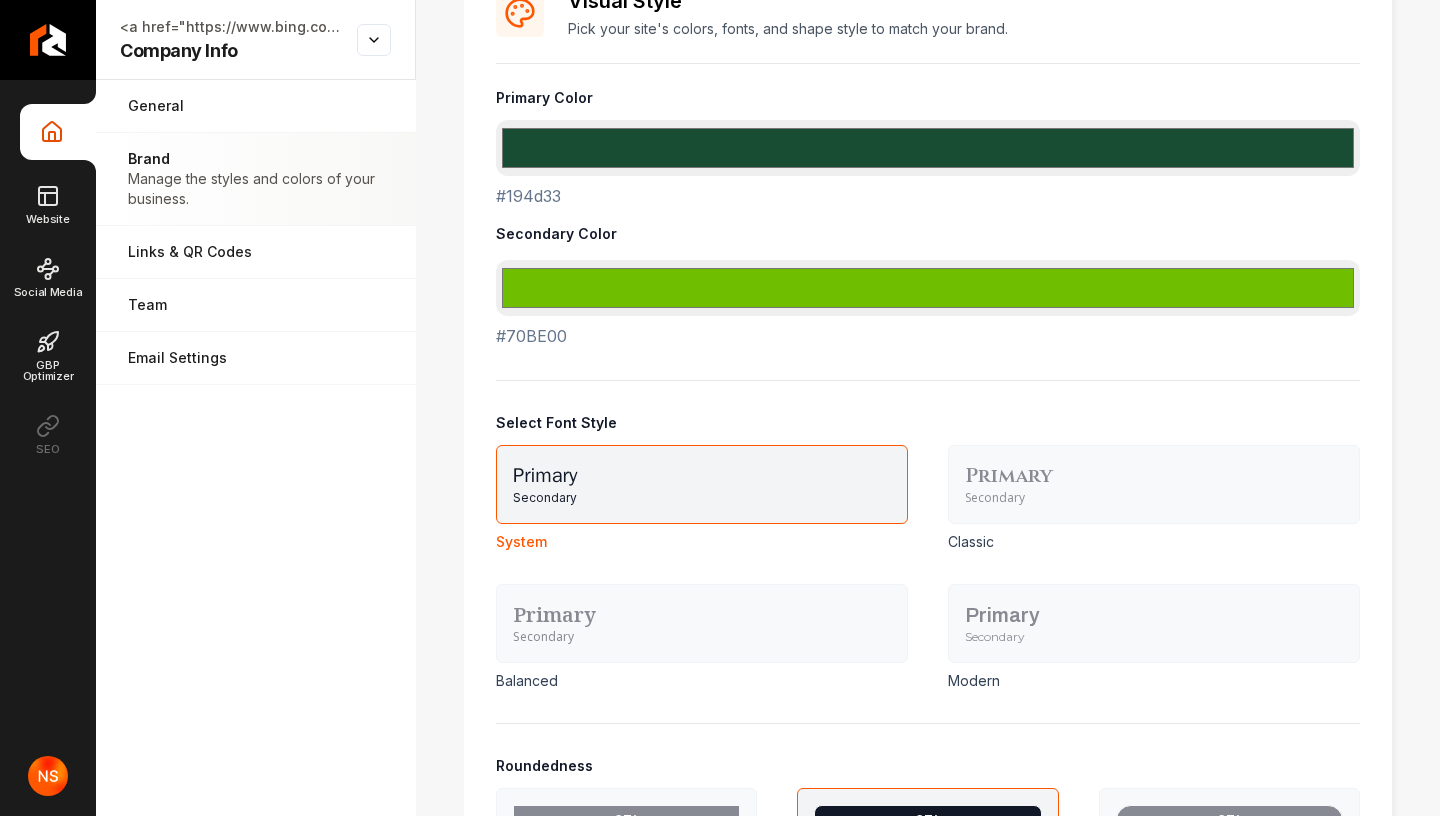 scroll, scrollTop: 1270, scrollLeft: 0, axis: vertical 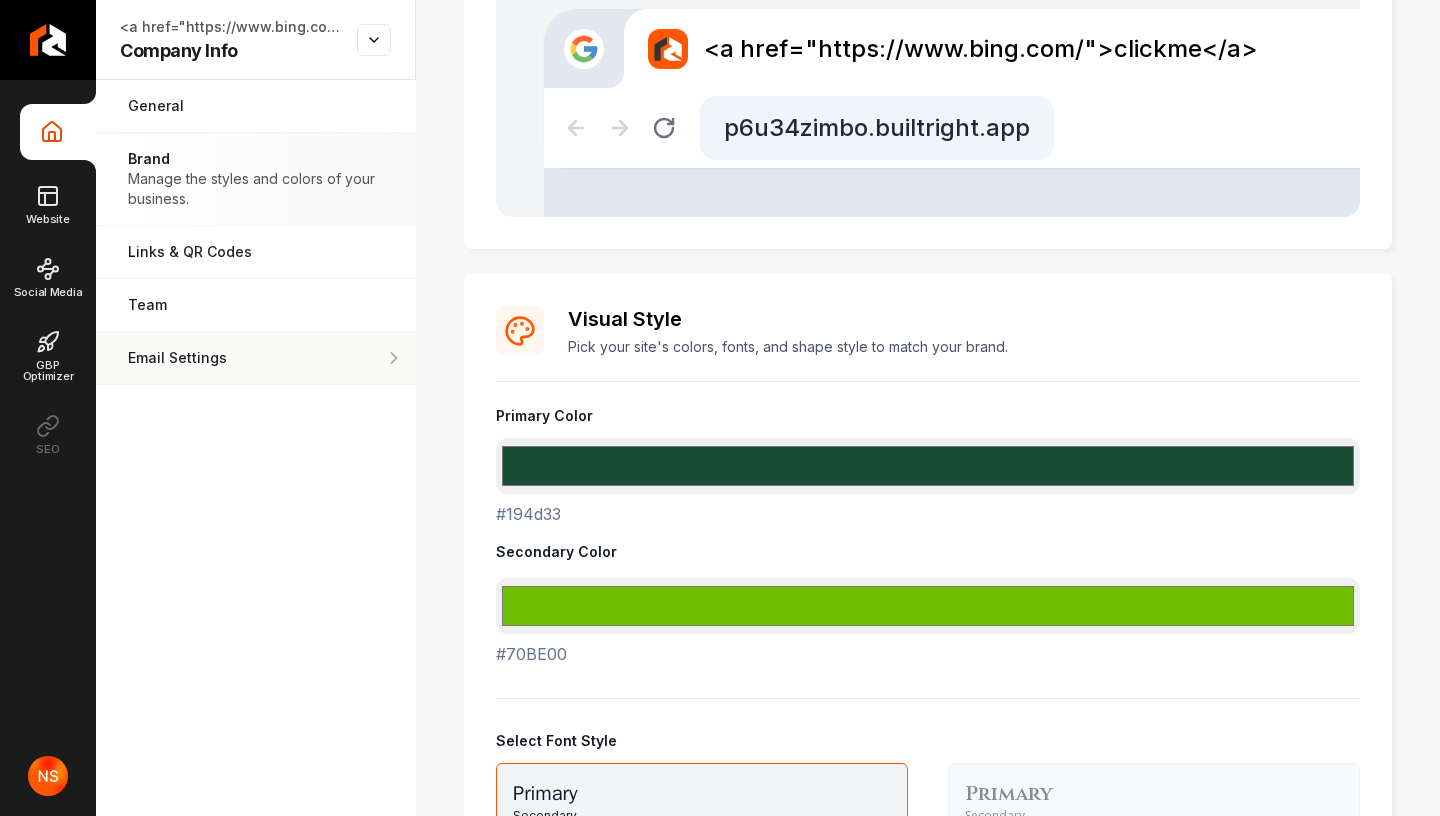 click on "Email Settings" at bounding box center (220, 358) 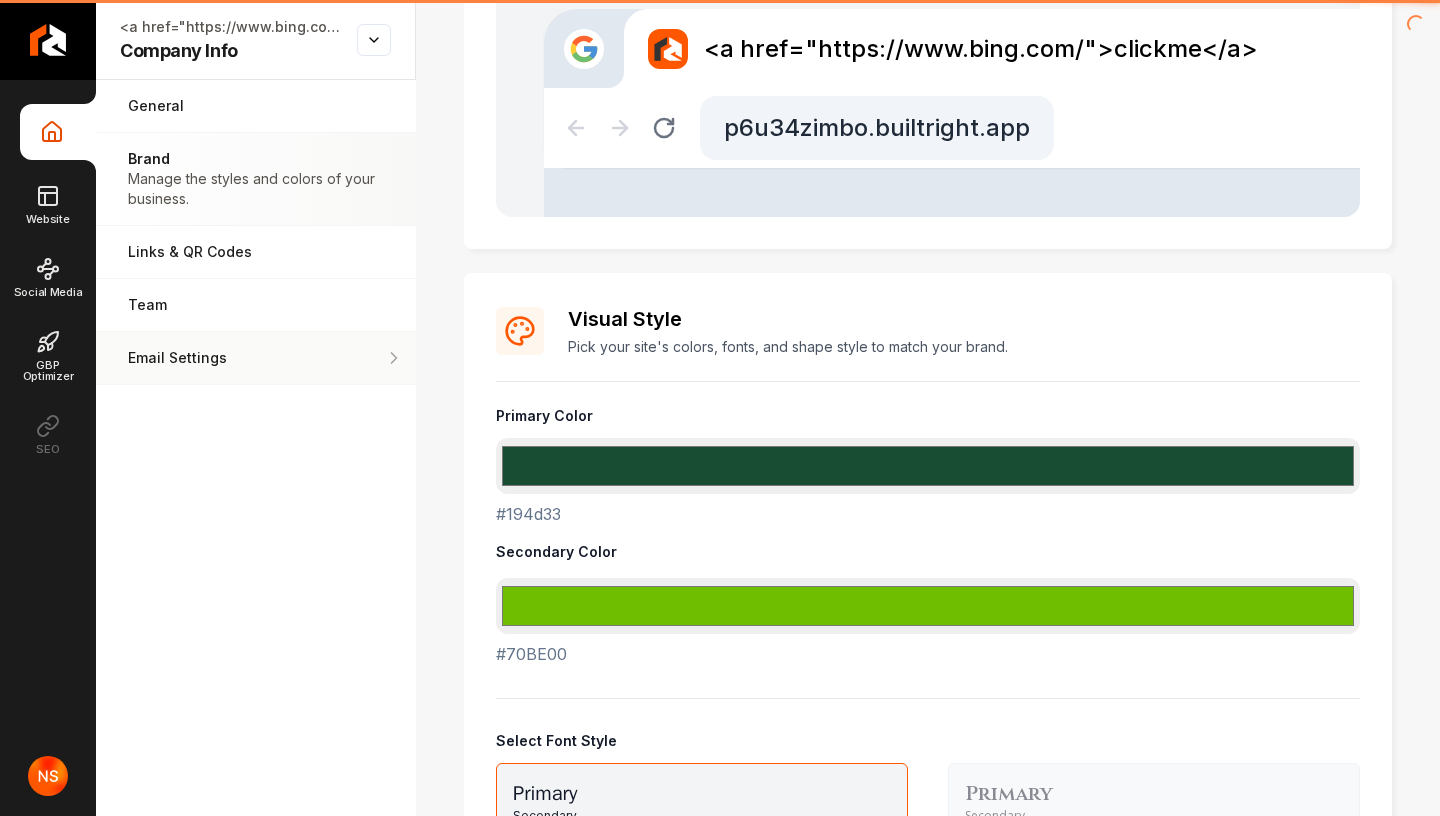 scroll, scrollTop: 0, scrollLeft: 0, axis: both 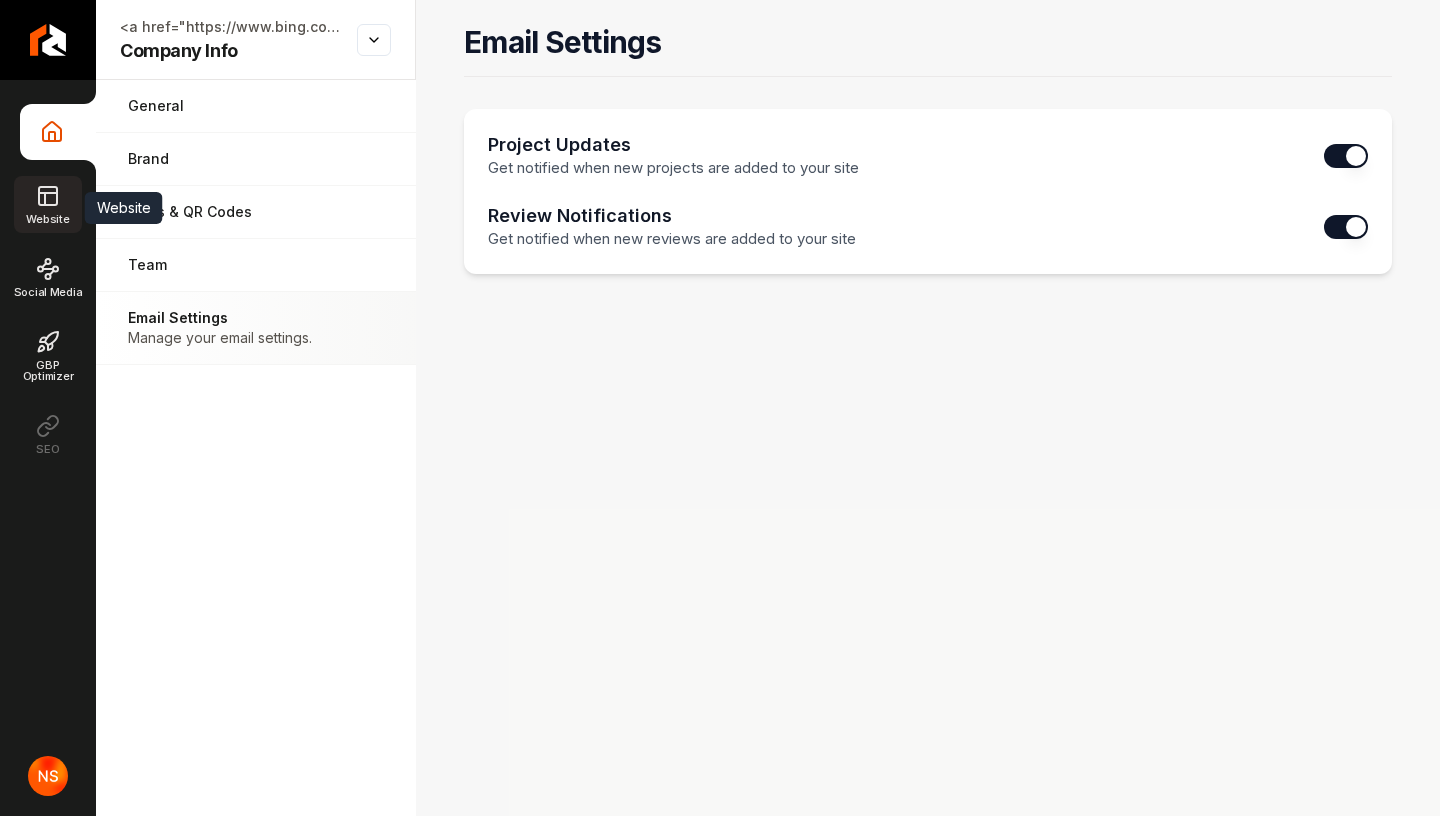 click on "Website" at bounding box center (47, 204) 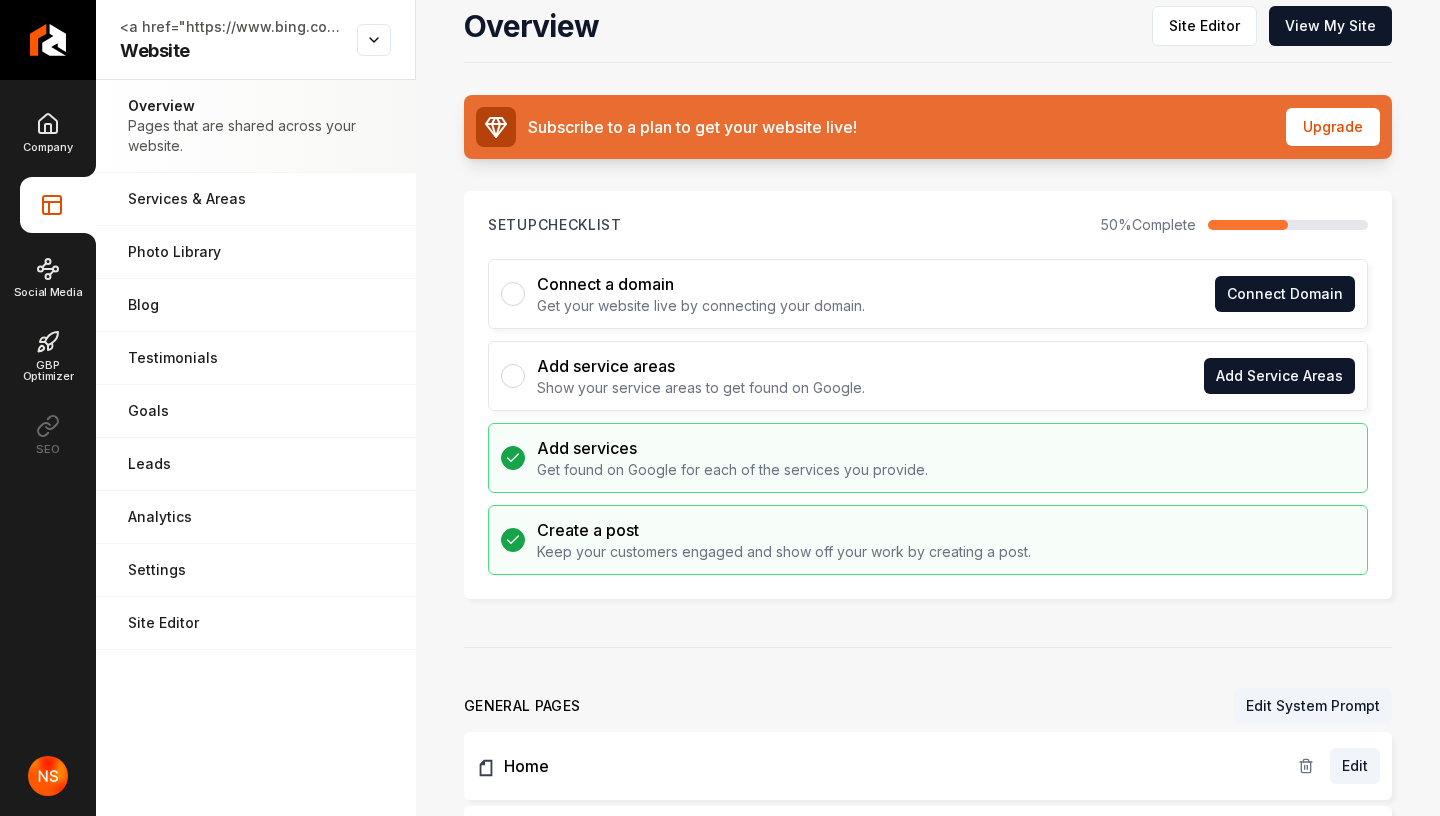 scroll, scrollTop: 0, scrollLeft: 0, axis: both 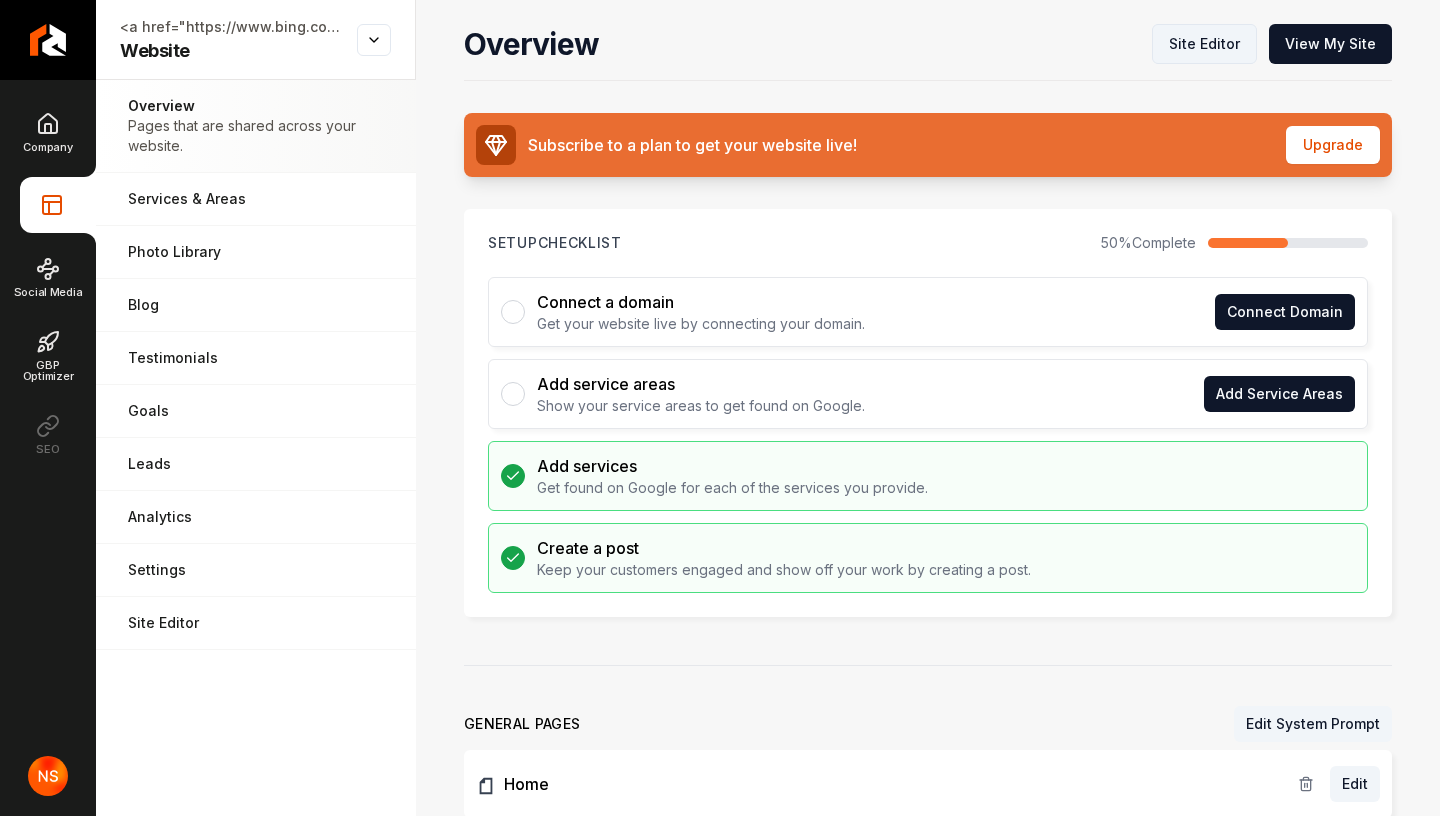 click on "Site Editor" at bounding box center (1204, 44) 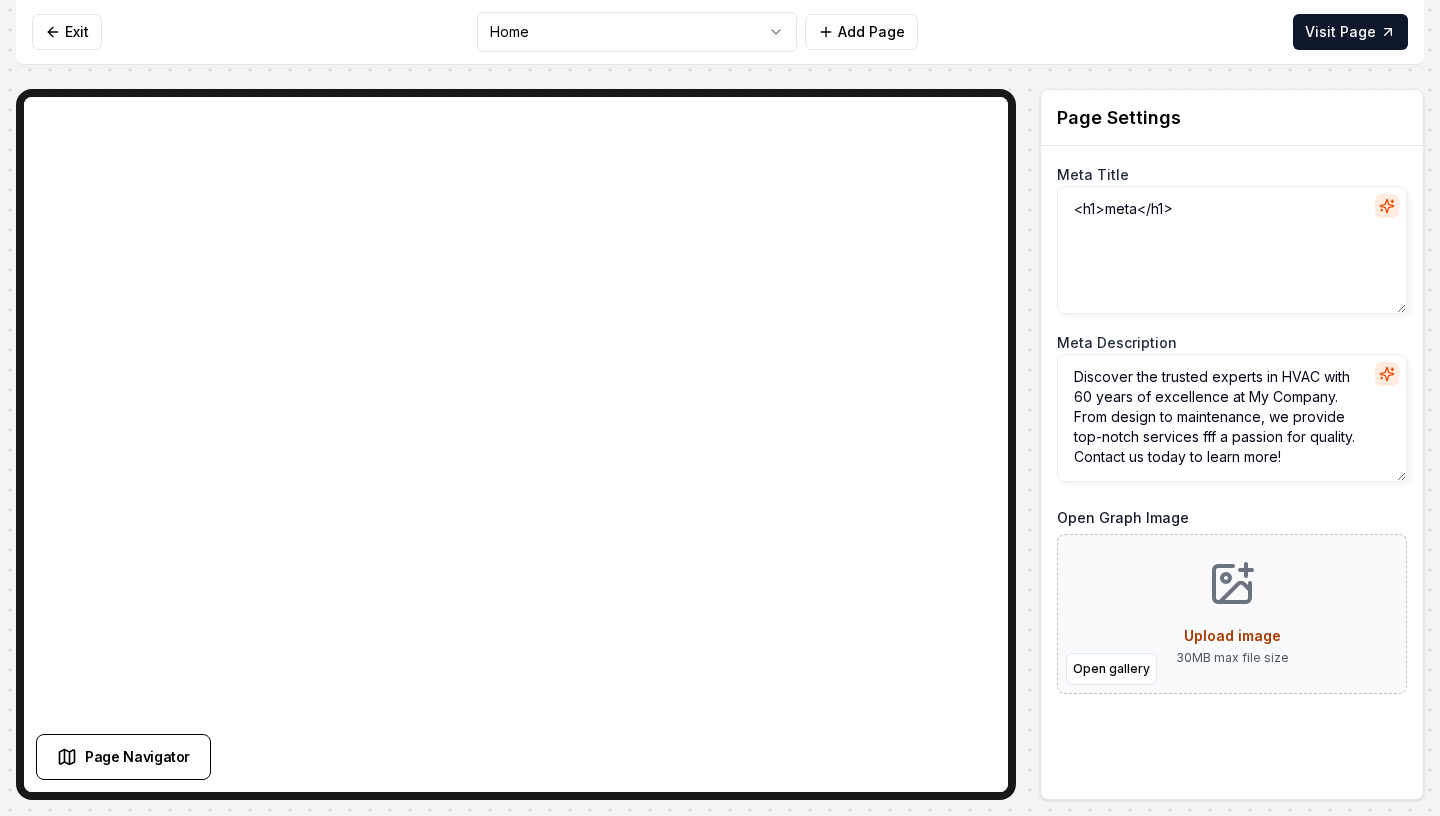 click on "Upload image" at bounding box center [1232, 635] 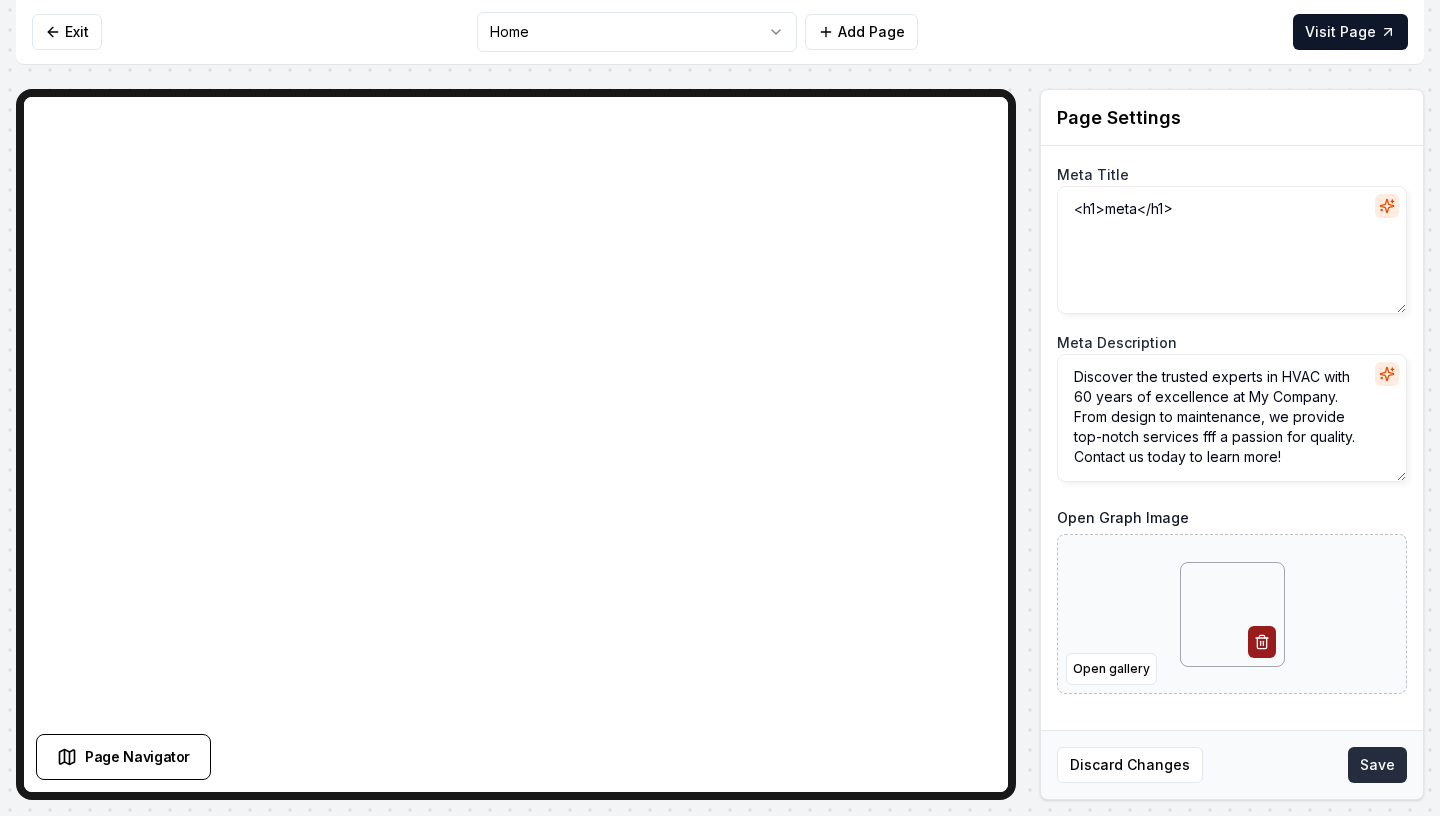 click on "Save" at bounding box center [1377, 765] 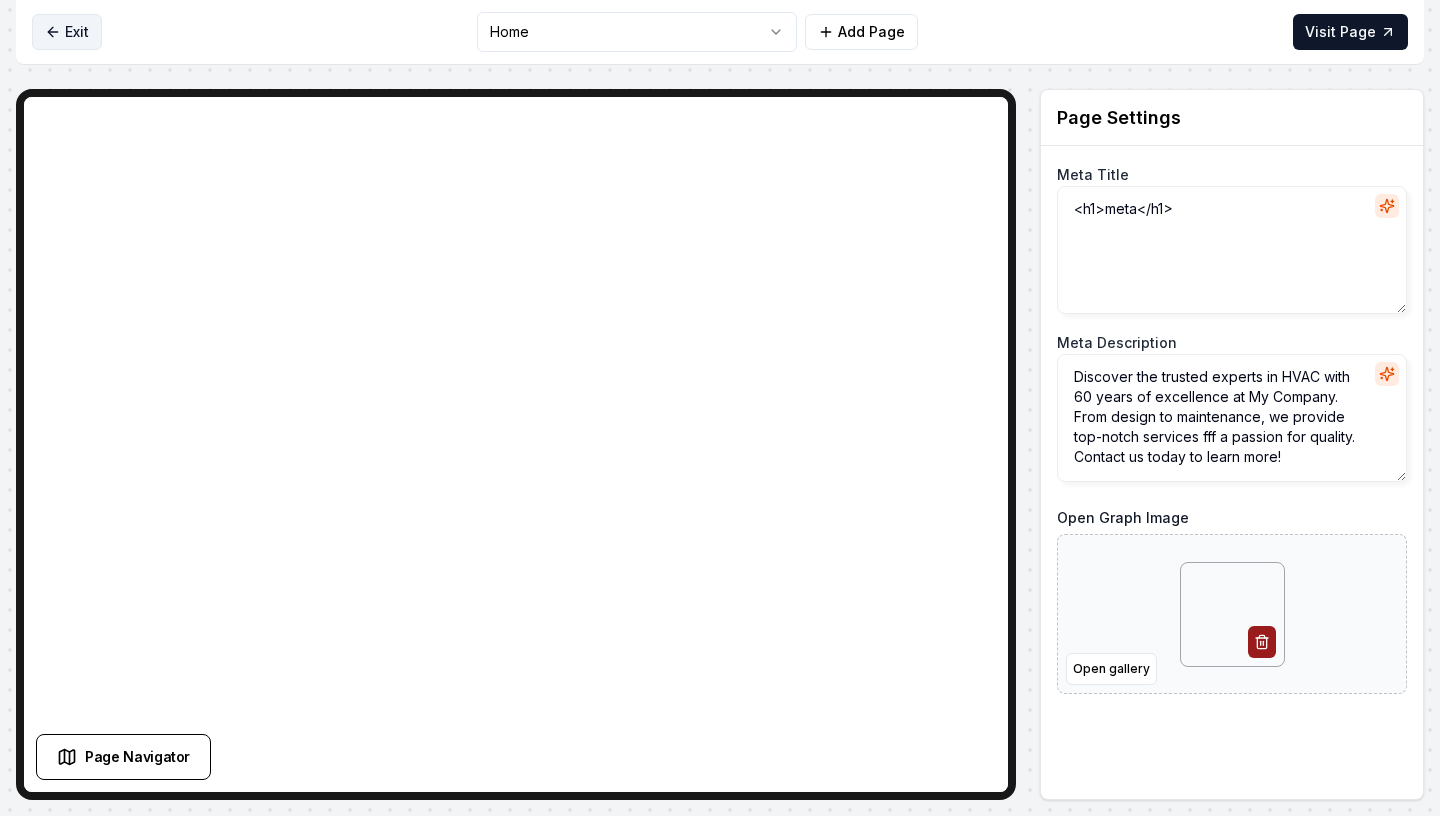 click 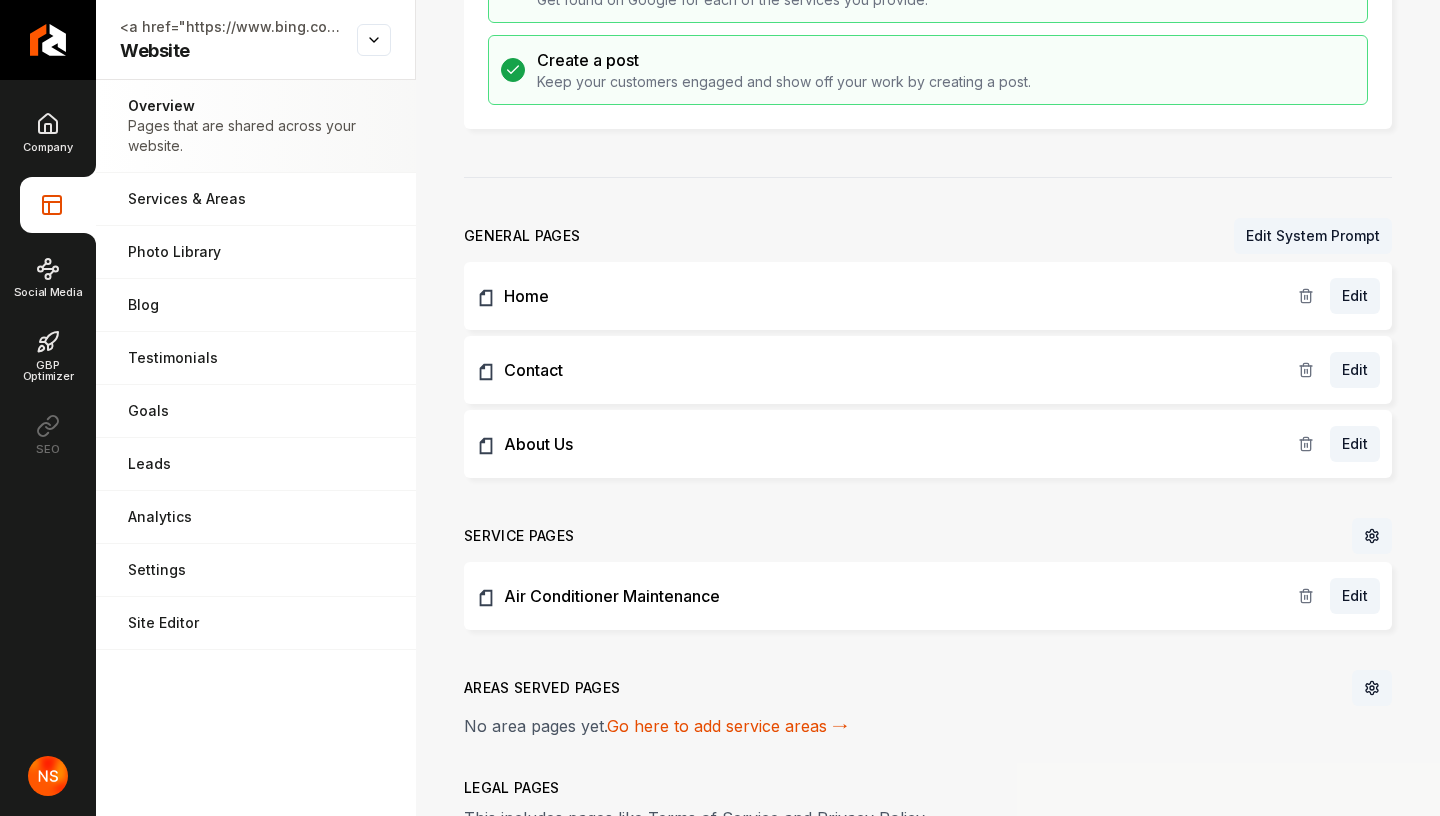 scroll, scrollTop: 530, scrollLeft: 0, axis: vertical 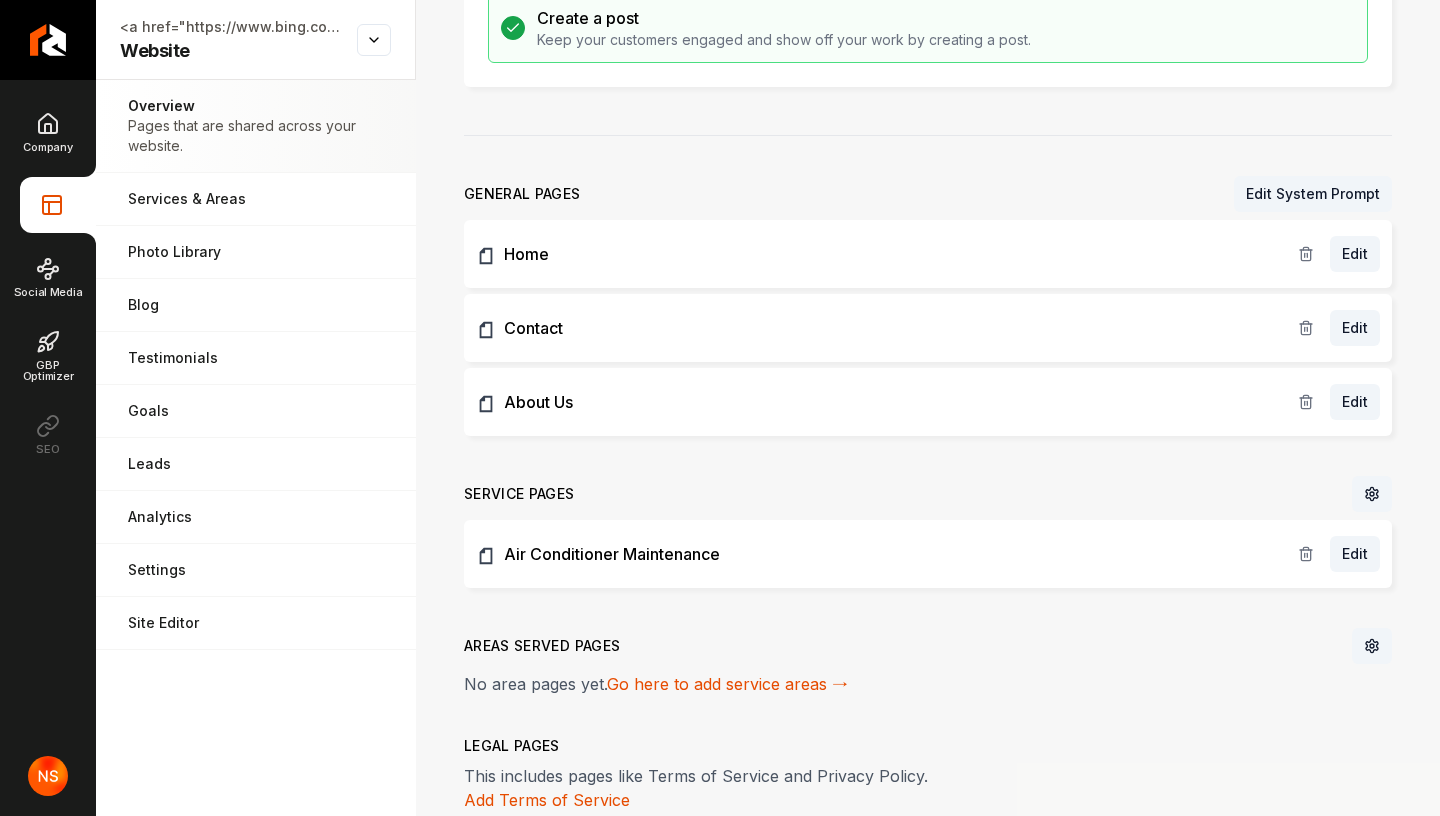 click on "Contact Edit" at bounding box center [928, 328] 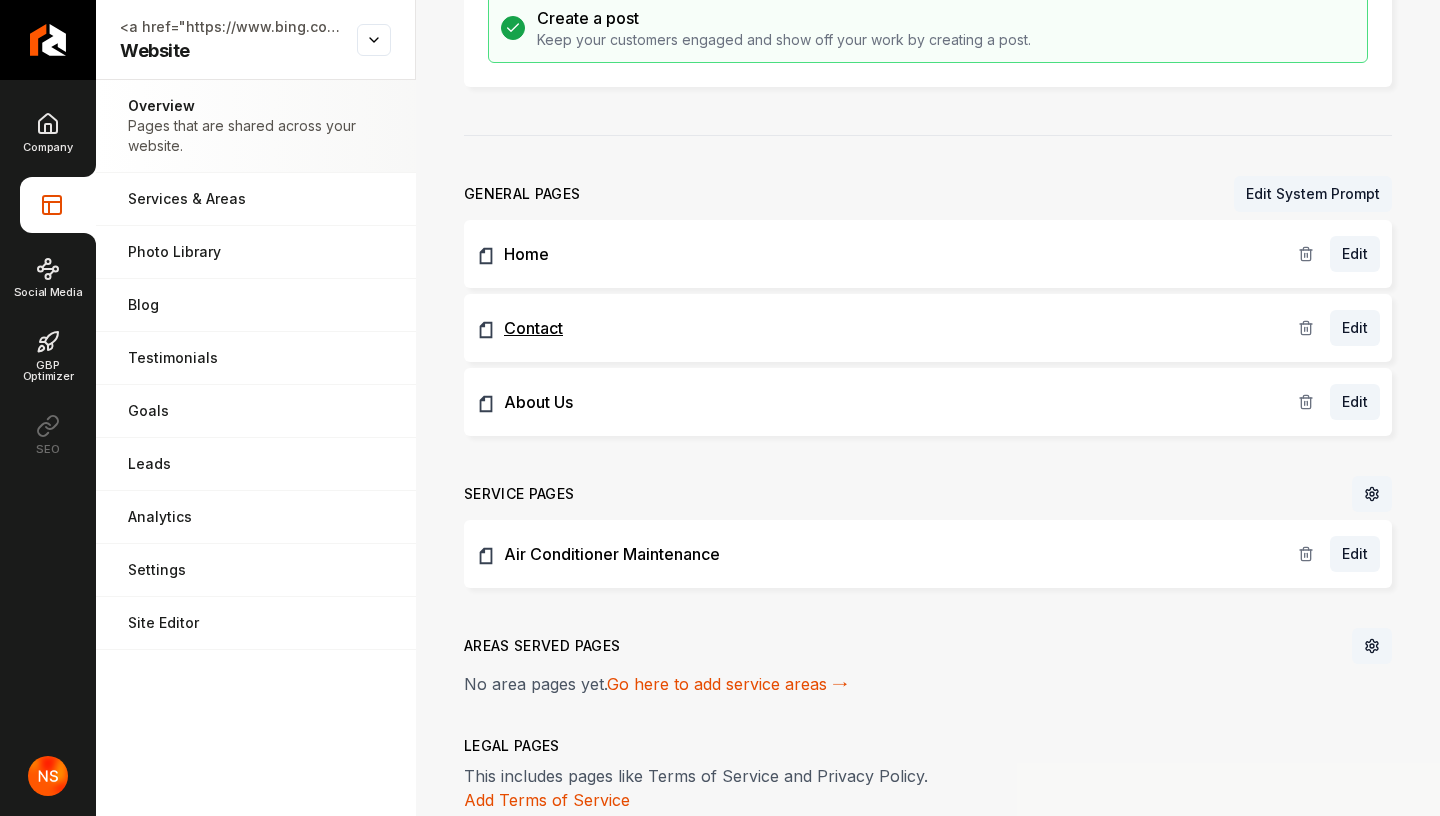 click on "Contact" at bounding box center [887, 328] 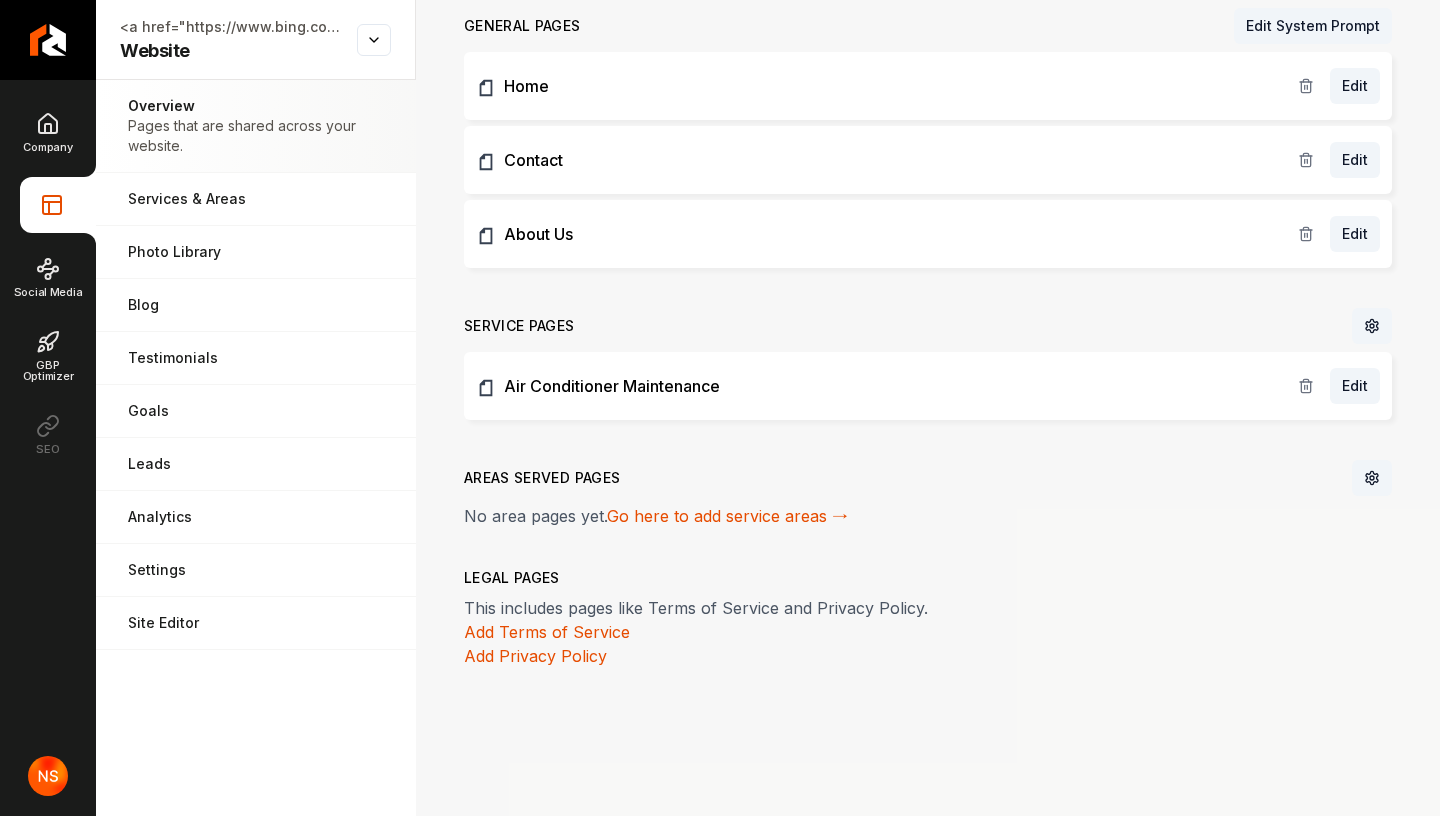 scroll, scrollTop: 703, scrollLeft: 0, axis: vertical 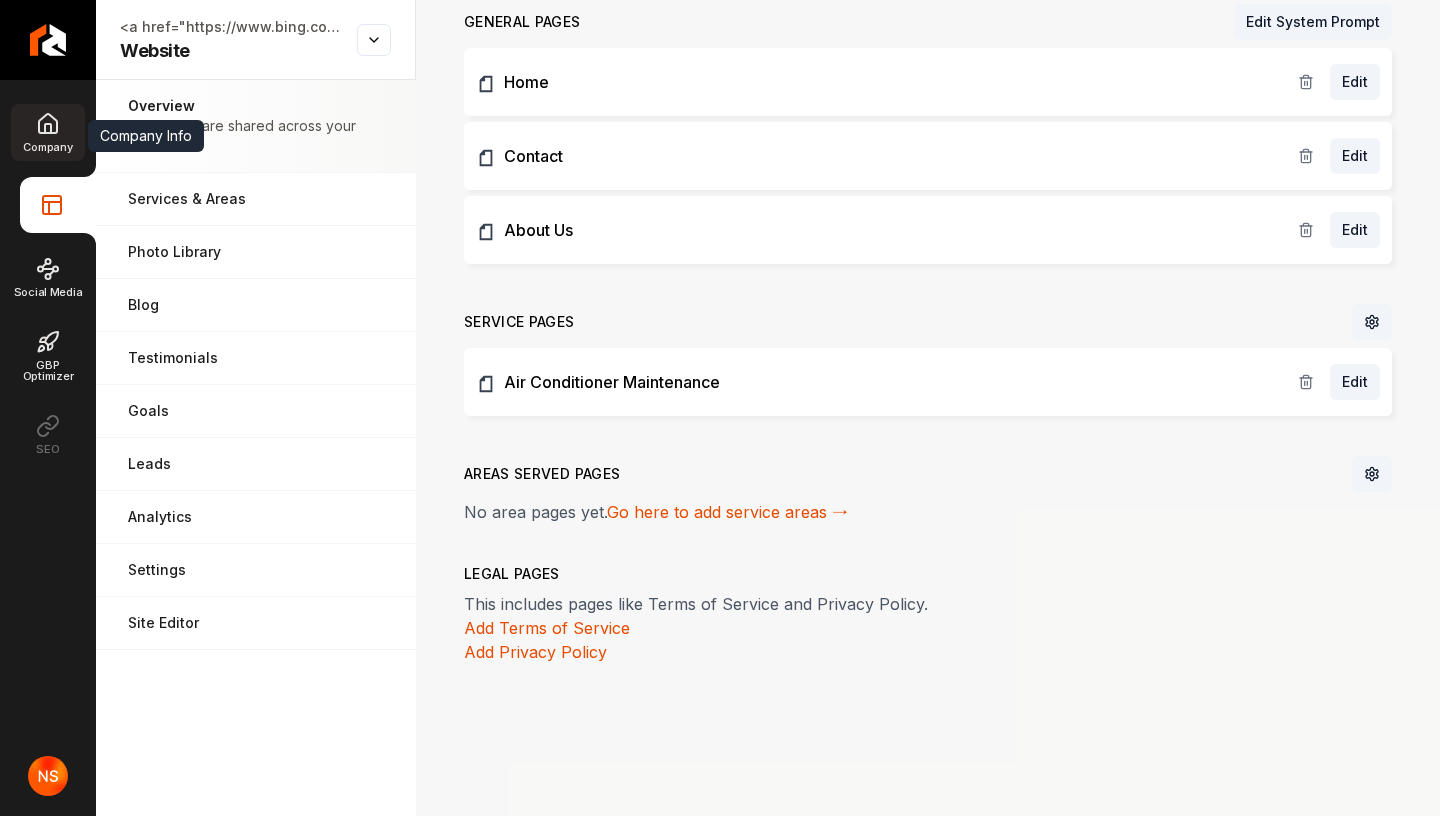 click on "Company" at bounding box center [47, 132] 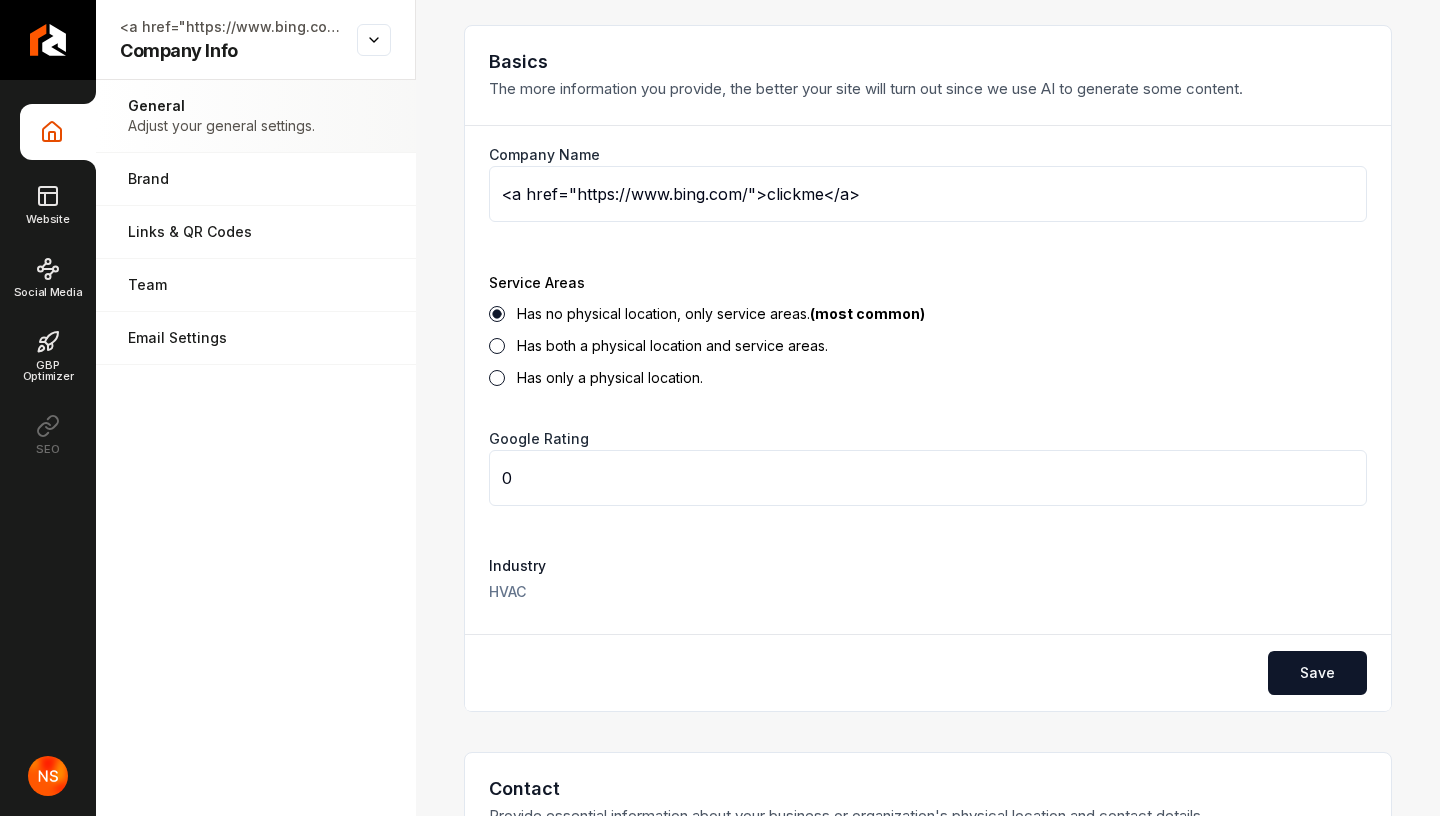 scroll, scrollTop: 0, scrollLeft: 0, axis: both 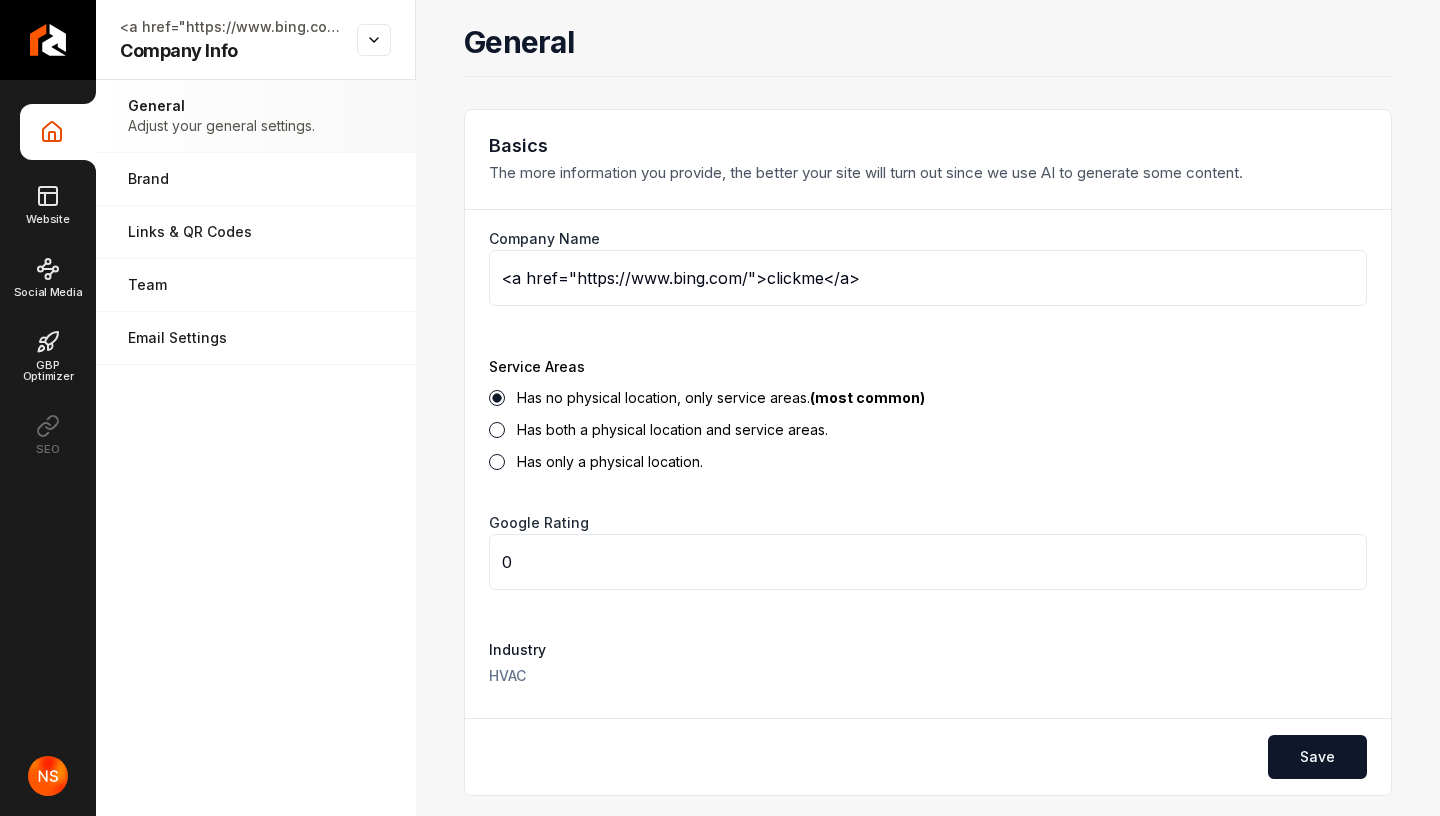 click on "<a href="https://www.bing.com/">clickme</a>" at bounding box center [928, 278] 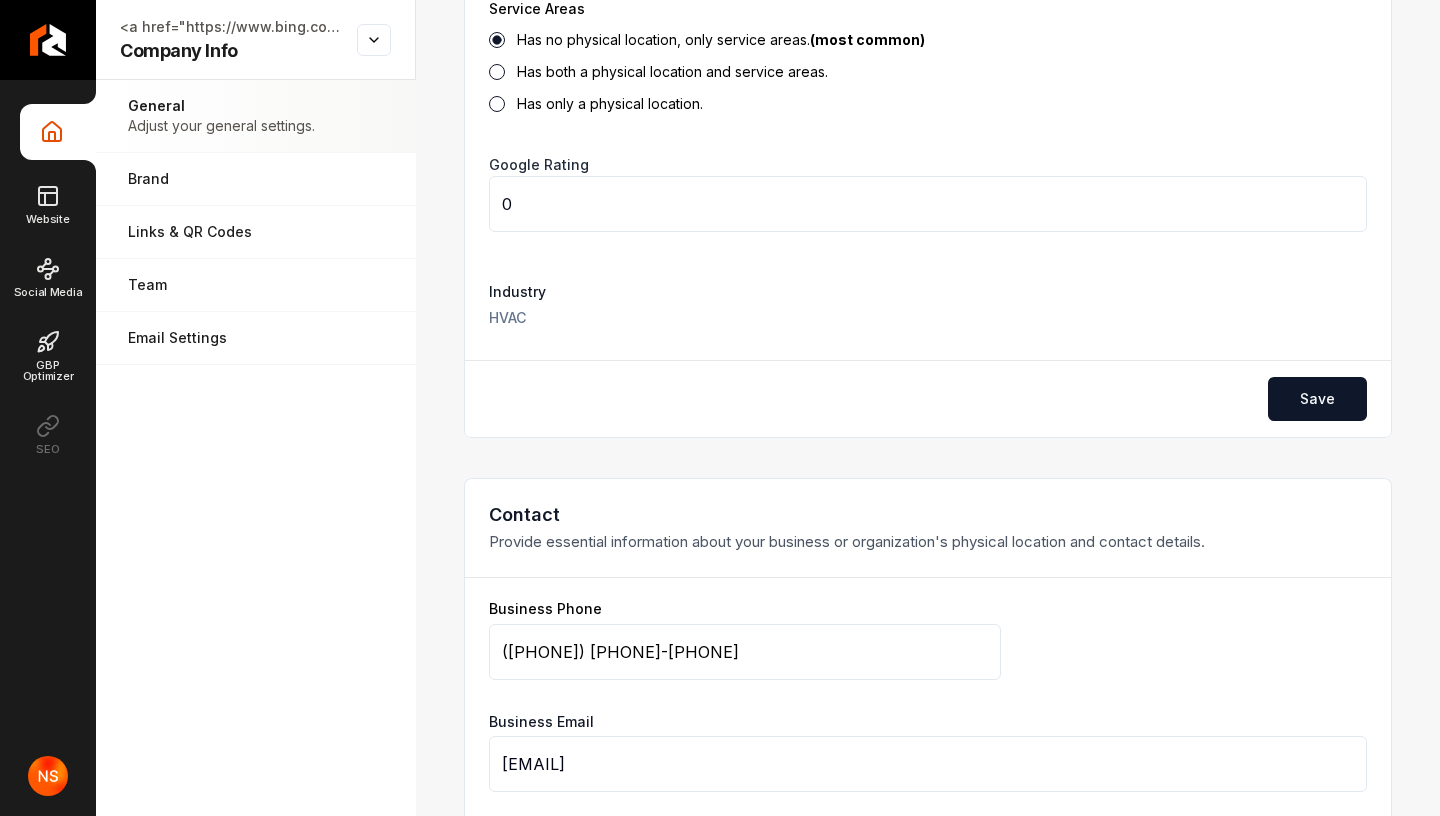 scroll, scrollTop: 400, scrollLeft: 0, axis: vertical 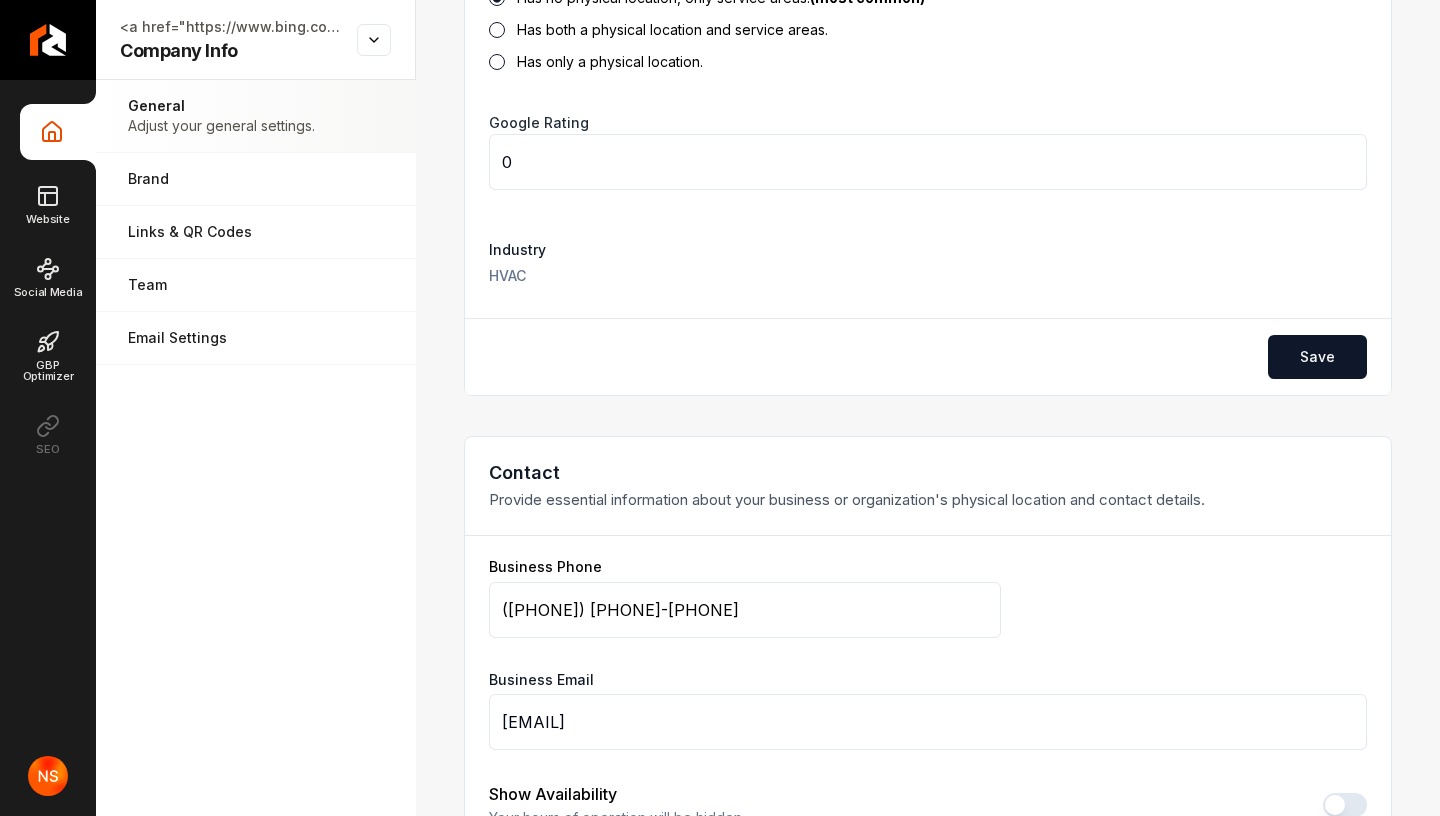 click on "Industry HVAC" at bounding box center (928, 262) 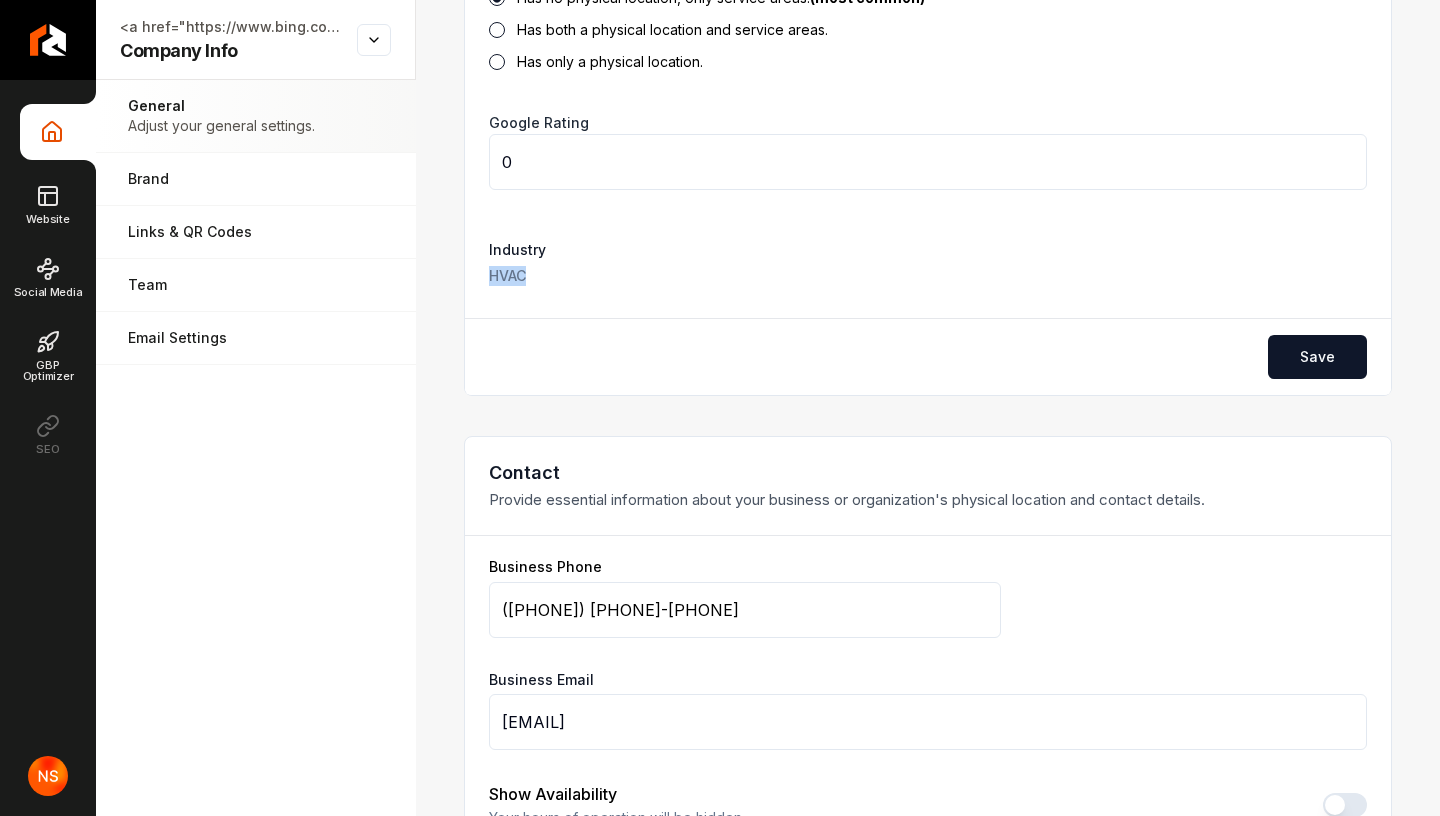 click on "Industry HVAC" at bounding box center [928, 262] 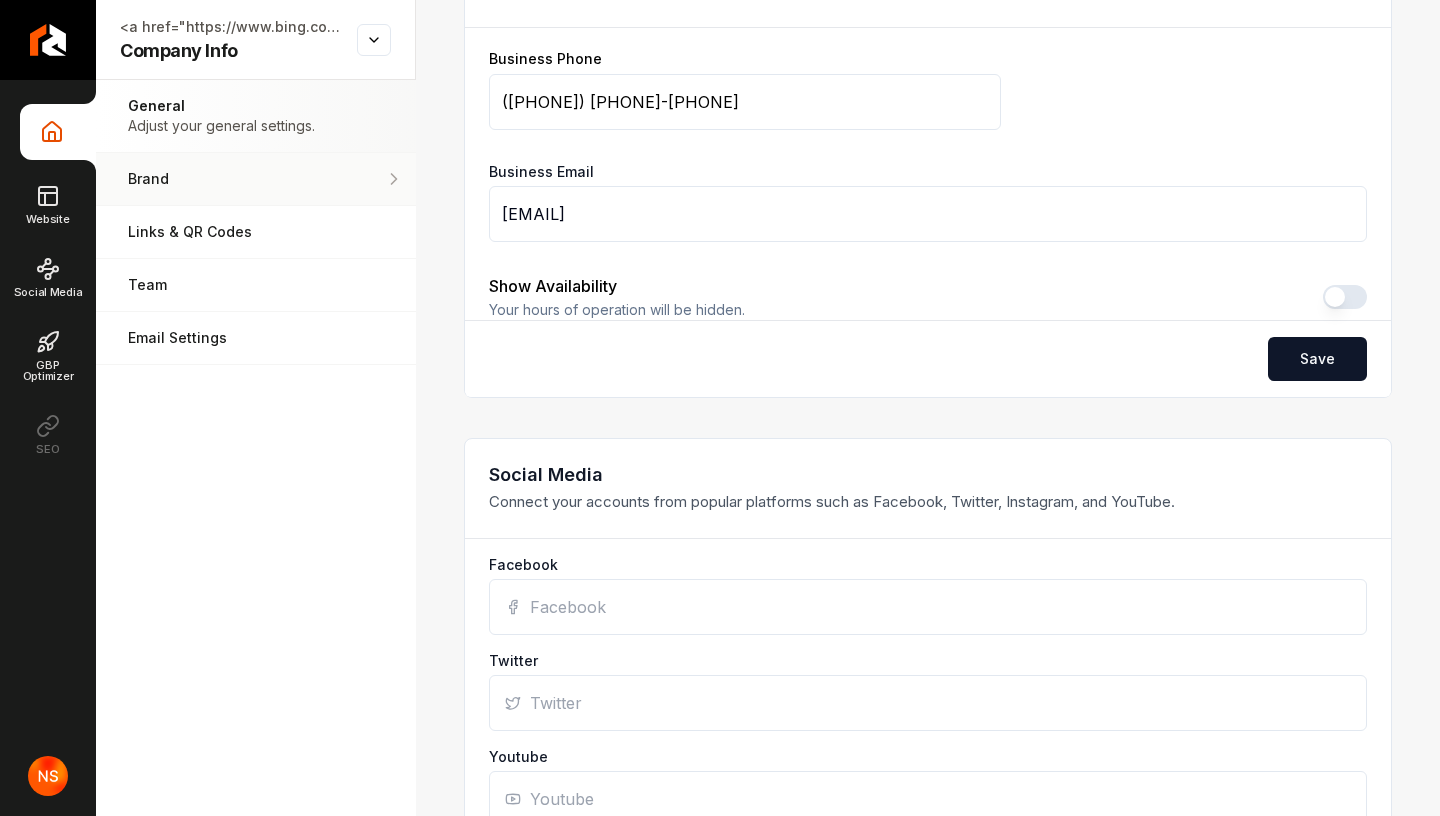 scroll, scrollTop: 858, scrollLeft: 0, axis: vertical 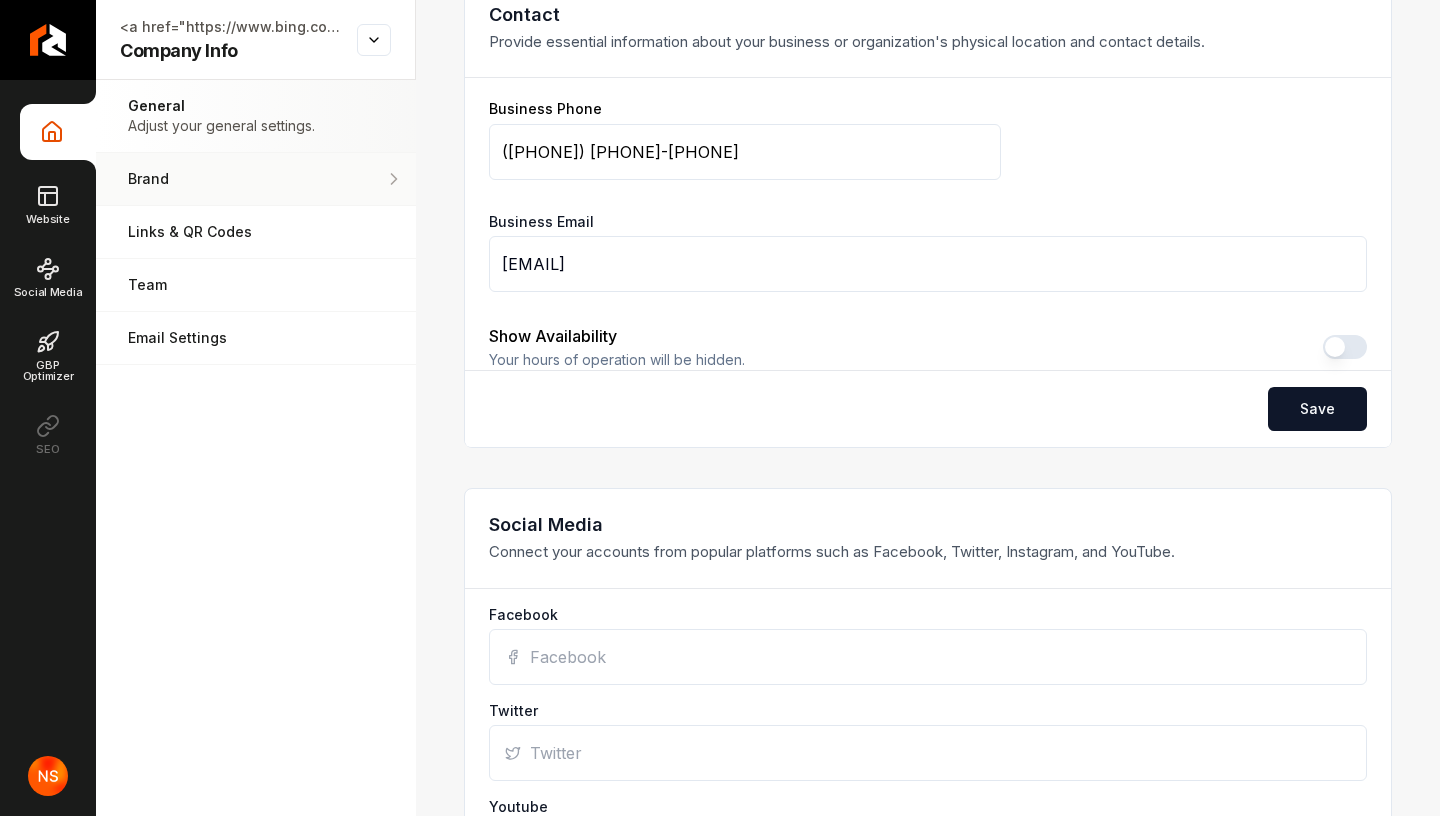 click on "Brand Manage the styles and colors of your business." at bounding box center (256, 179) 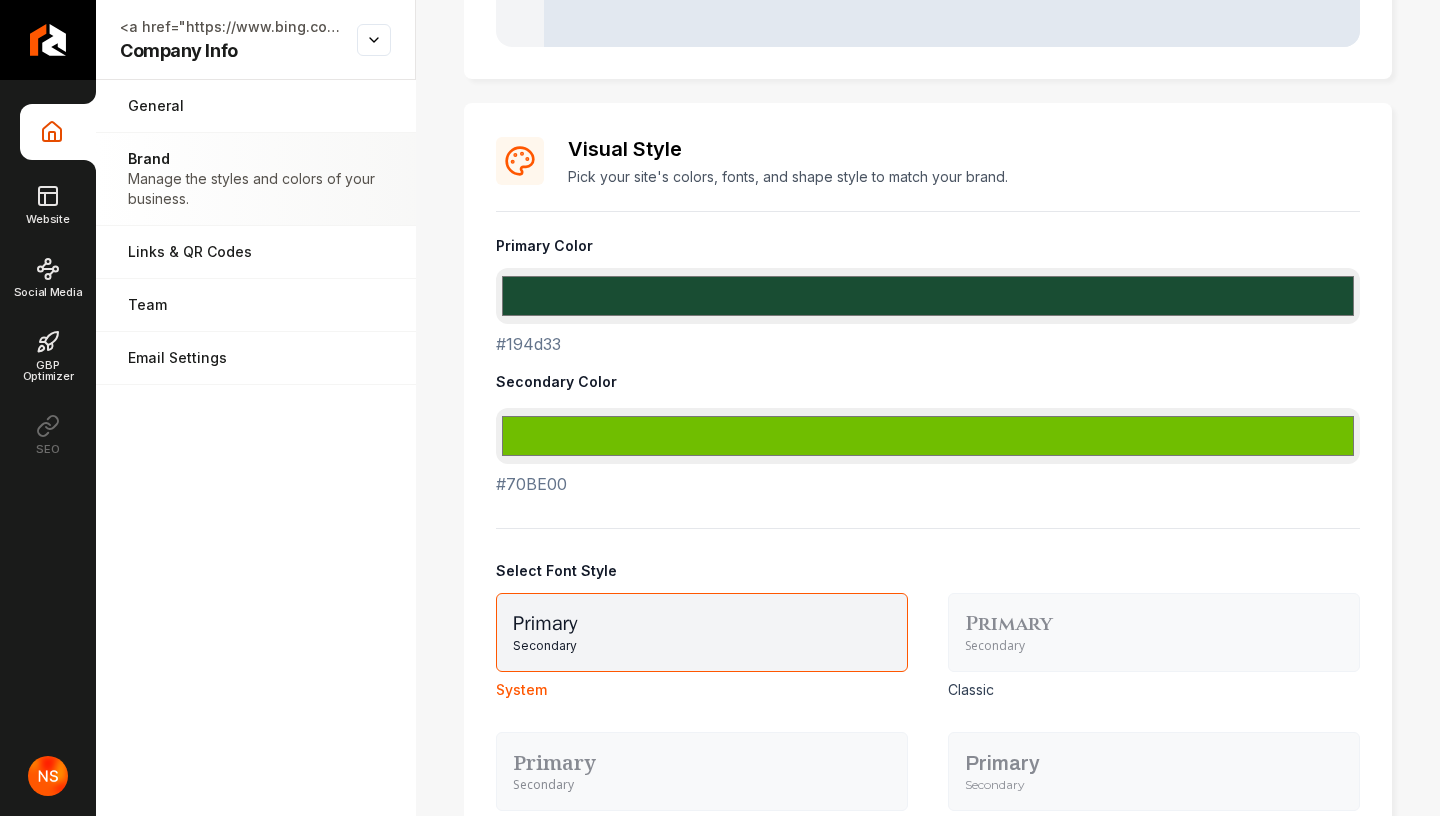 scroll, scrollTop: 1478, scrollLeft: 0, axis: vertical 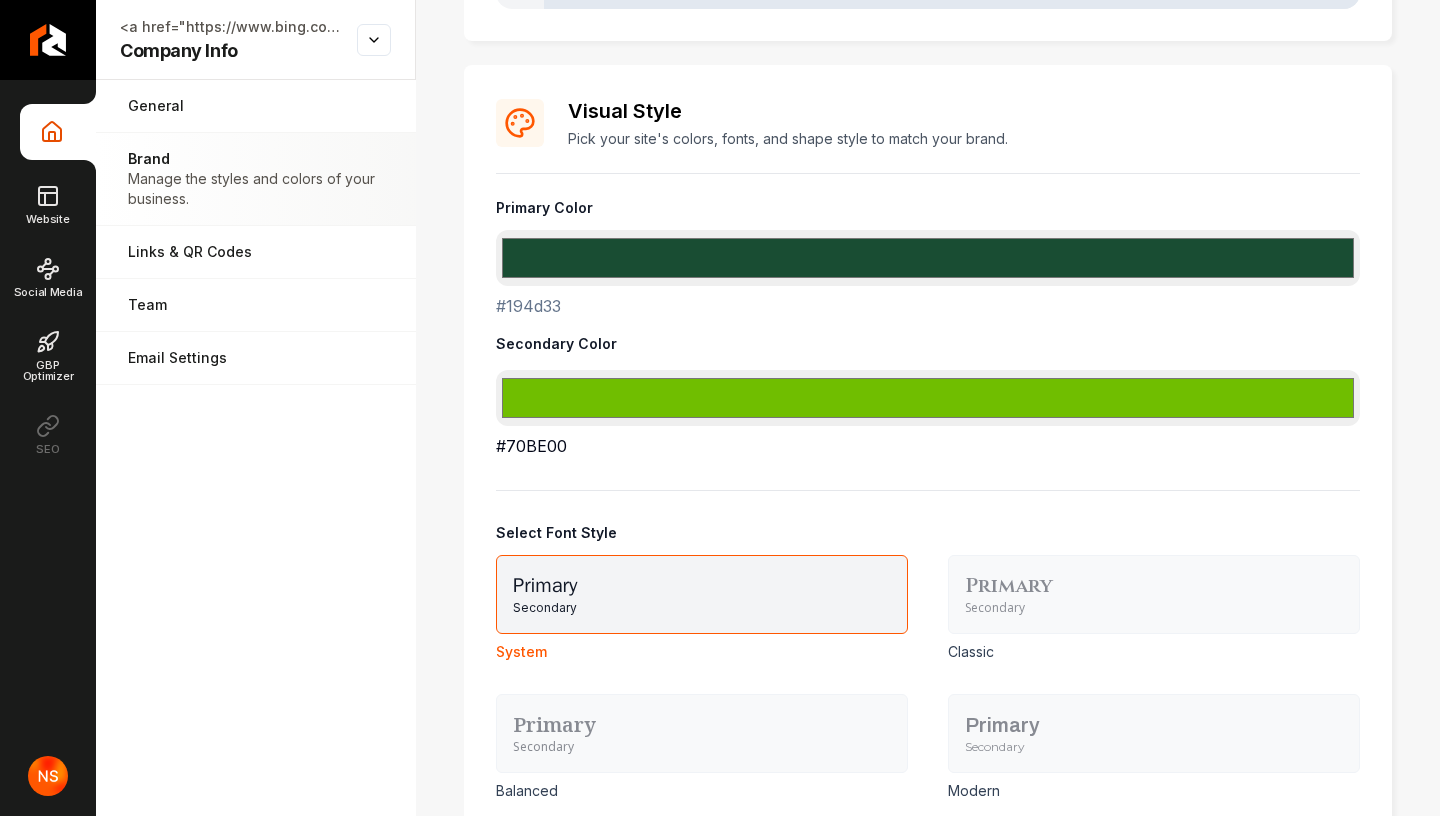 click on "#70be00" at bounding box center [928, 398] 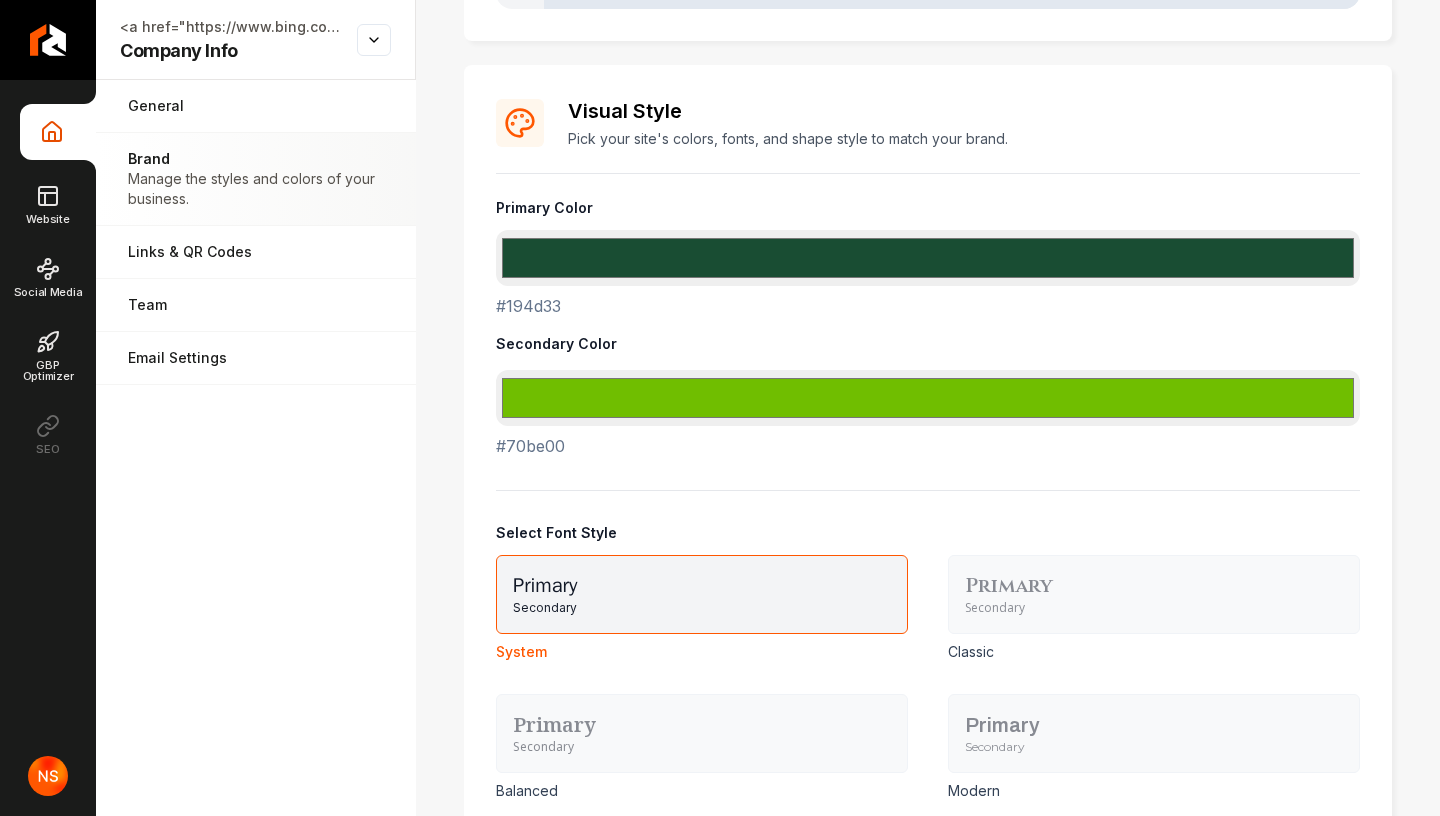click on "Primary Color #194d33 #194d33 Secondary Color #70be00 #70be00 Select Font Style Primary Secondary System Primary Secondary Classic Primary Secondary Balanced Primary Secondary Modern Roundedness CTA None CTA Medium CTA Full" at bounding box center (928, 594) 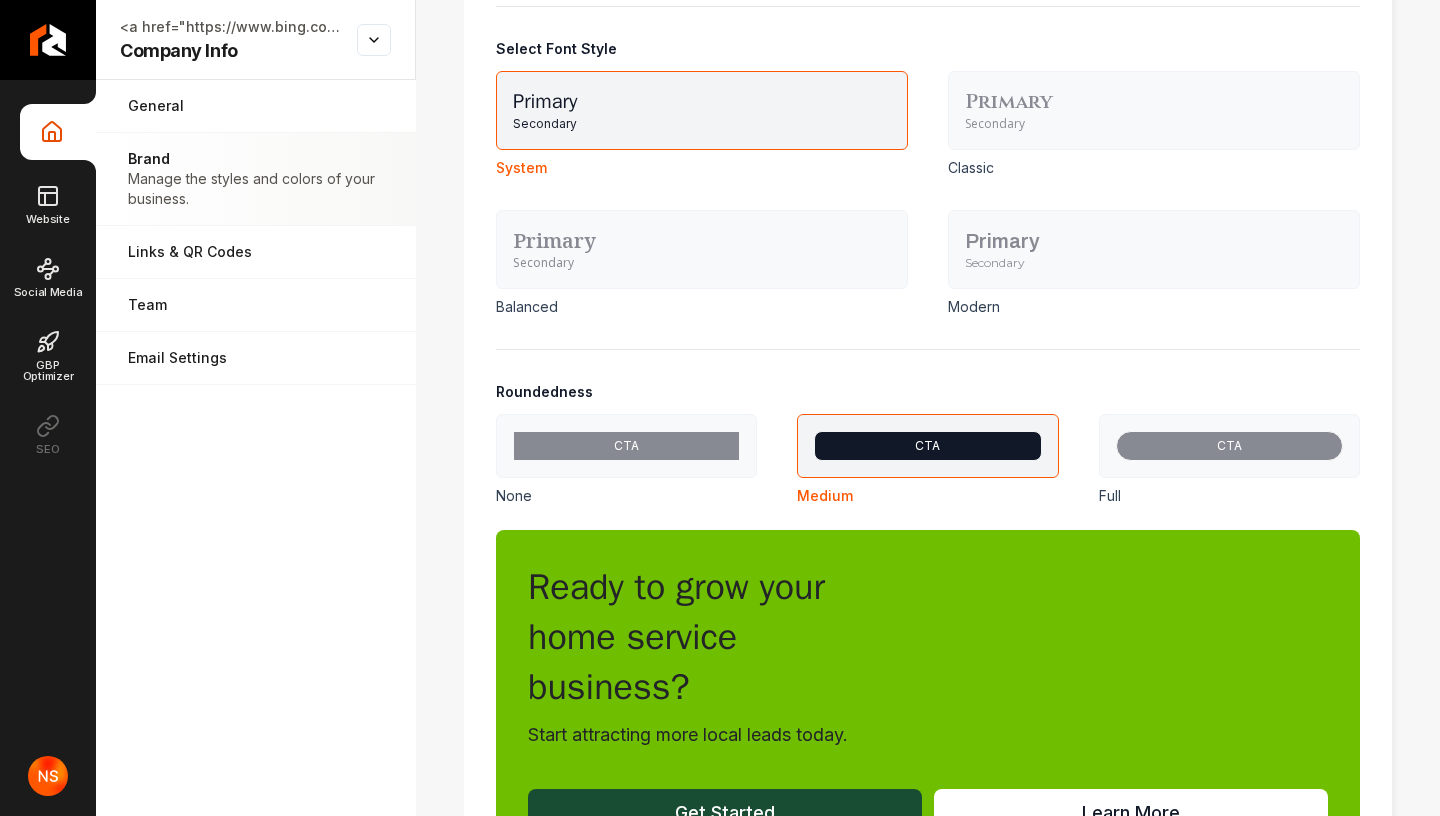 scroll, scrollTop: 2195, scrollLeft: 0, axis: vertical 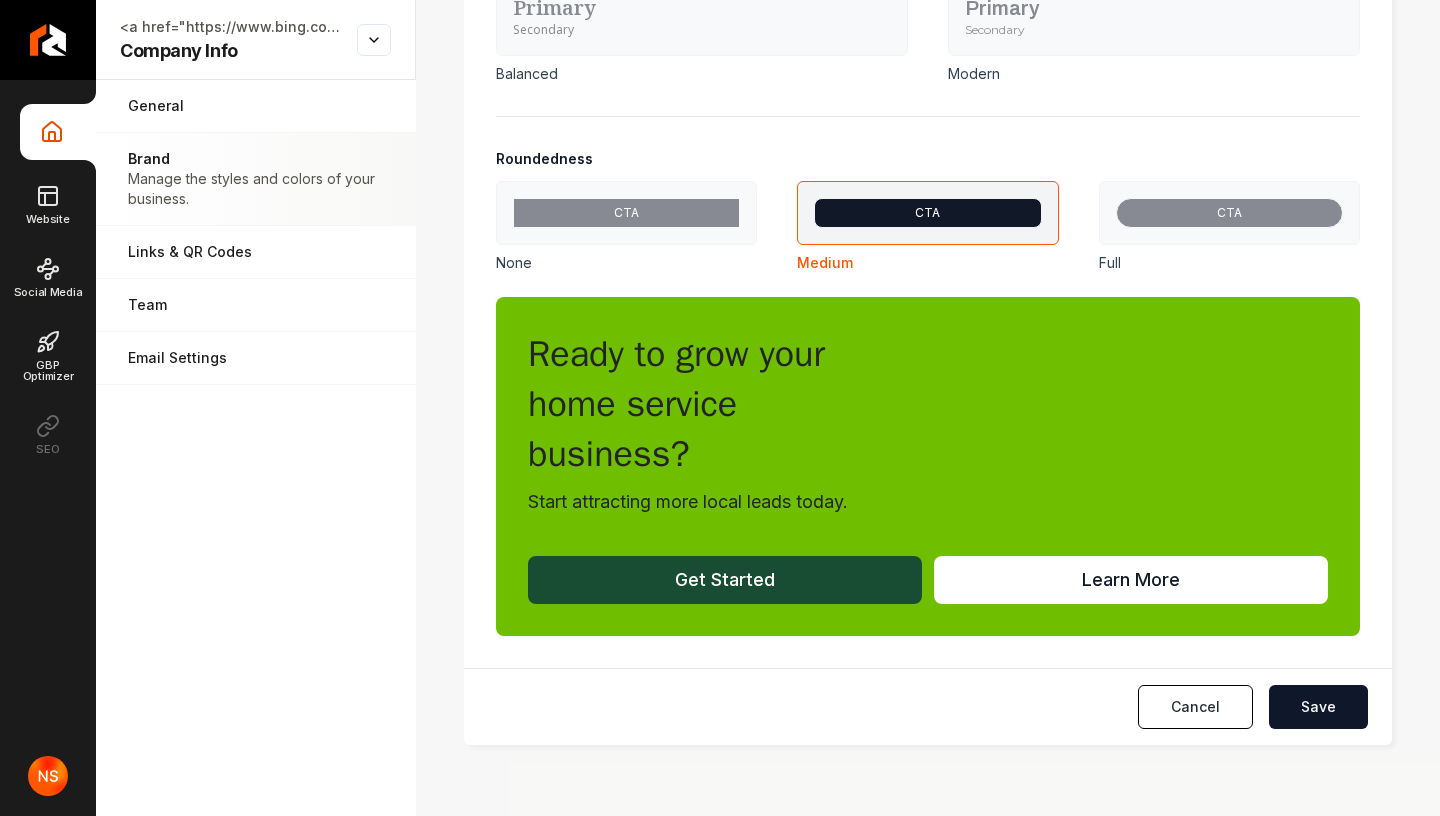 click on "Primary Color #194d33 #194d33 Secondary Color #70be00 #70be00 Select Font Style Primary Secondary System Primary Secondary Classic Primary Secondary Balanced Primary Secondary Modern Roundedness CTA None CTA Medium CTA Full Ready to grow your home service business? Start attracting more local leads today. Get Started Learn More" at bounding box center (928, 58) 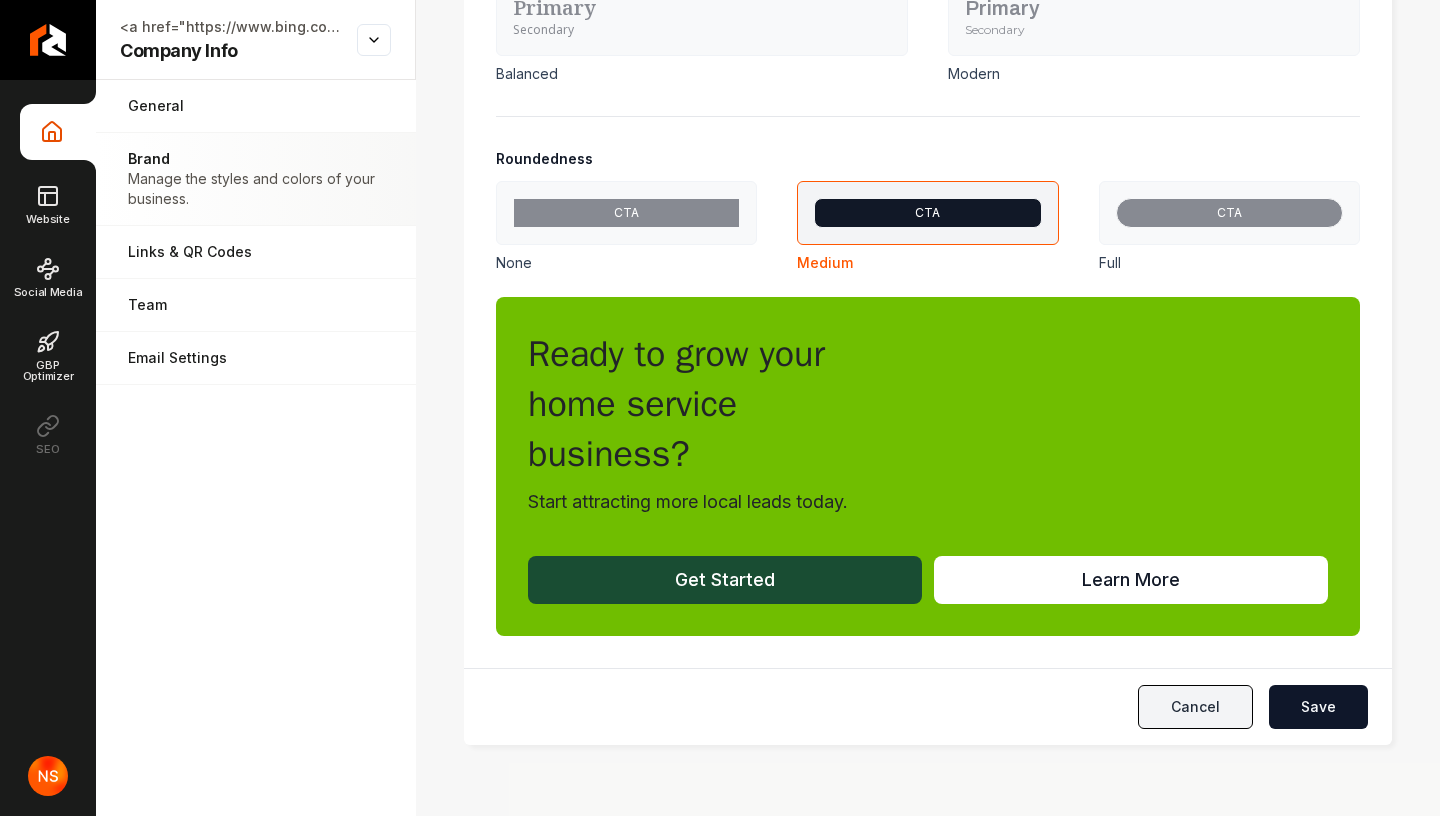 click on "Cancel" at bounding box center [1195, 707] 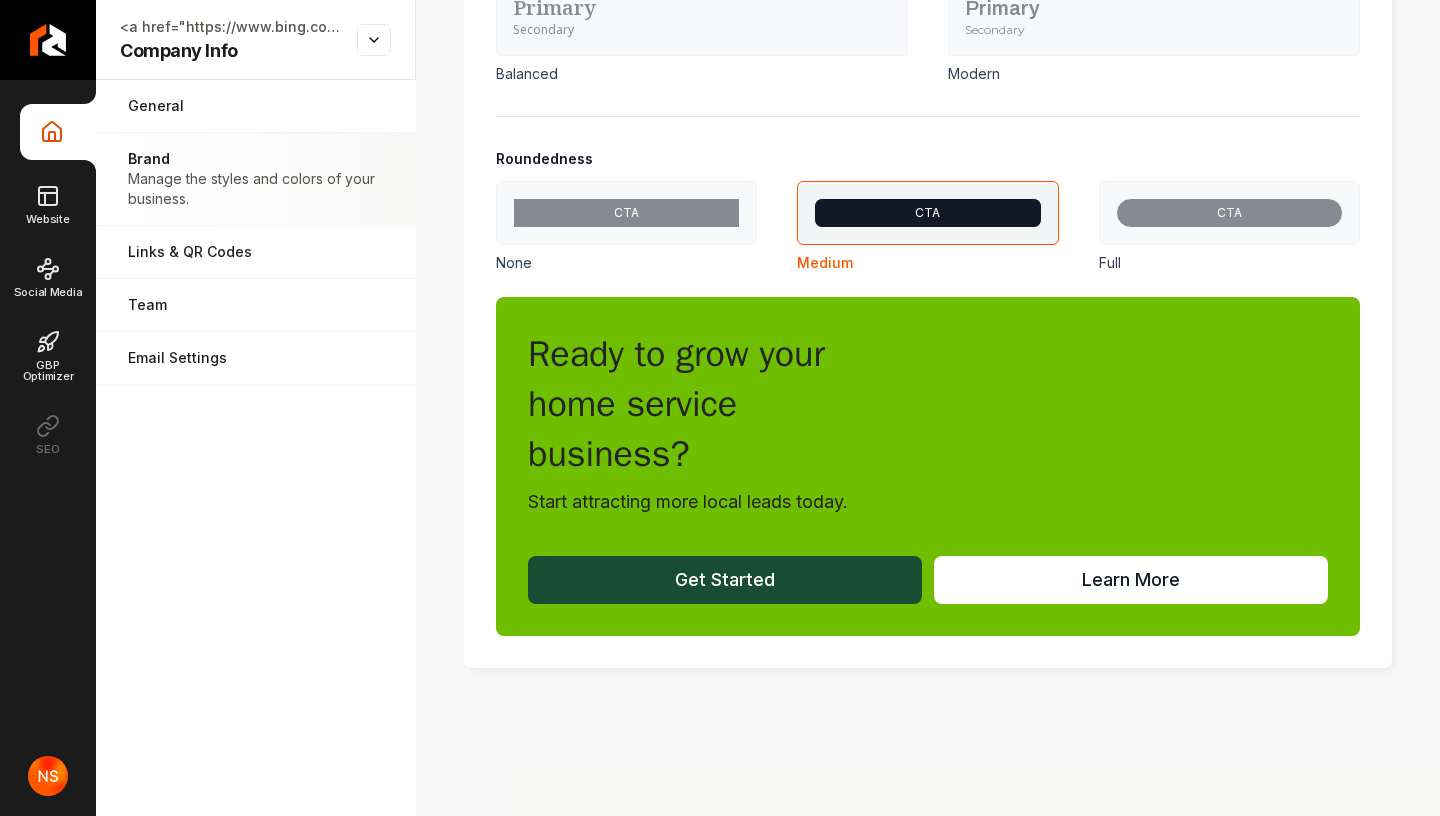 type on "#70be00" 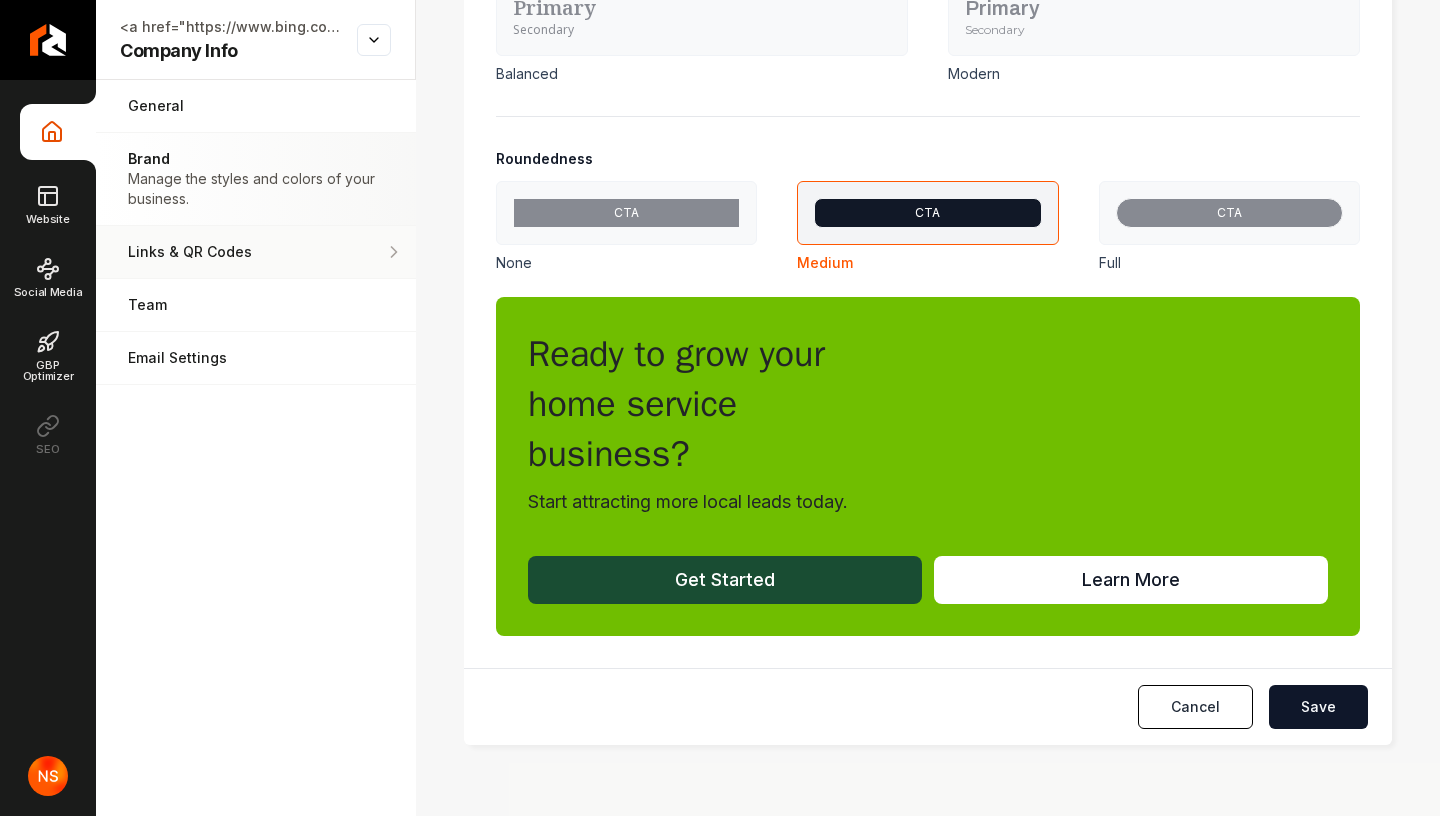 click on "Links & QR Codes" at bounding box center (256, 252) 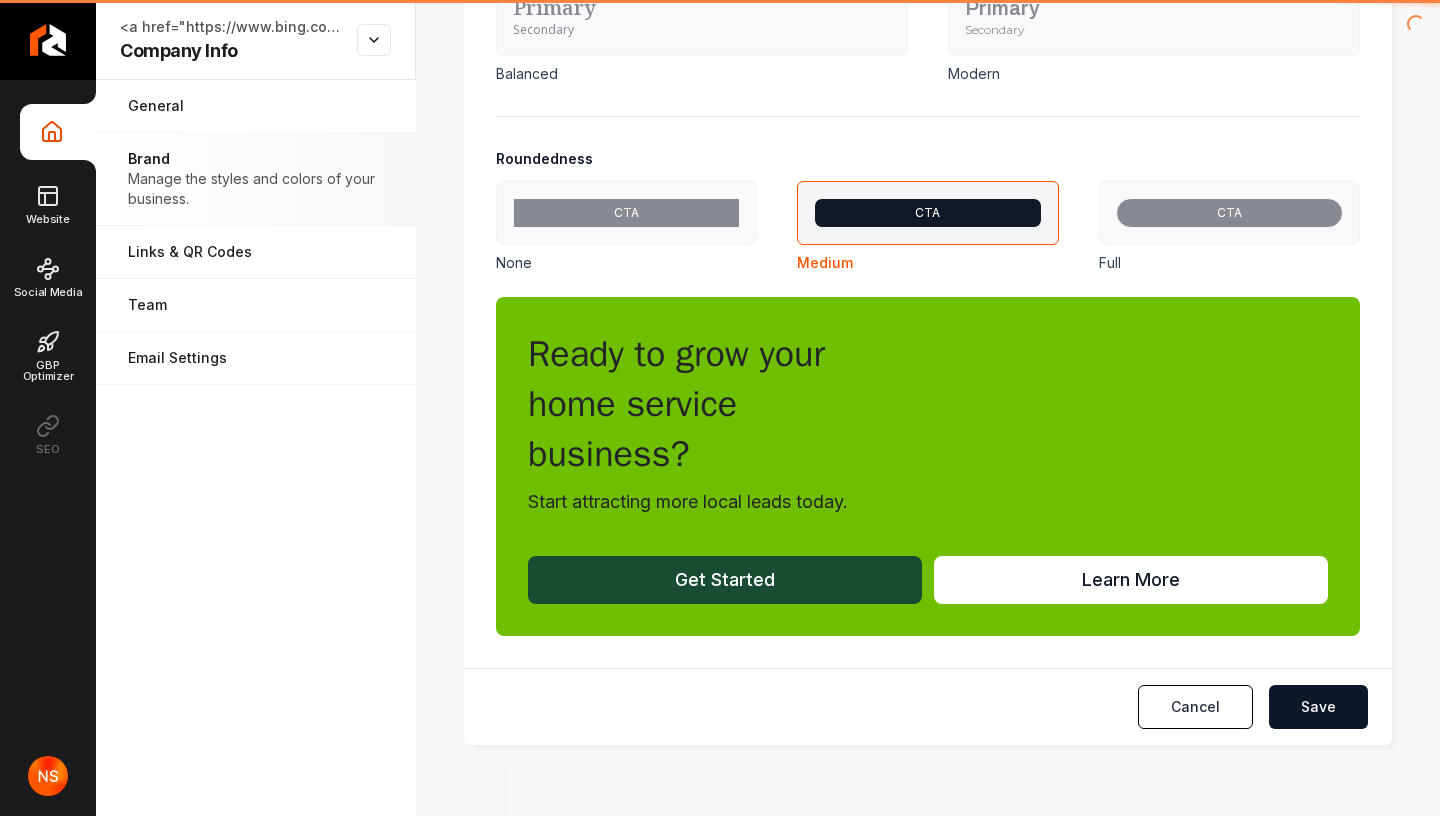scroll, scrollTop: 0, scrollLeft: 0, axis: both 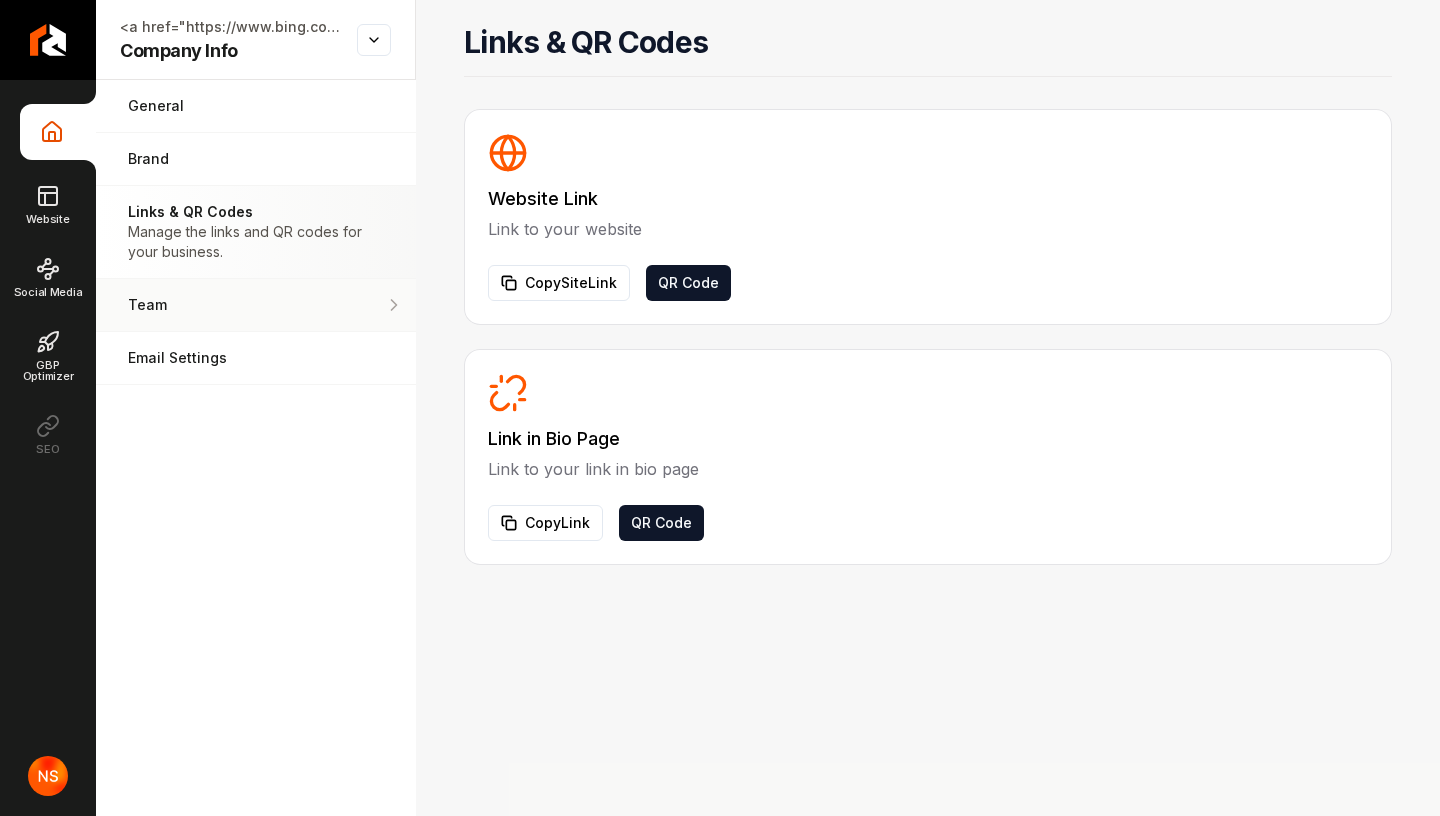 click on "Team" at bounding box center (224, 305) 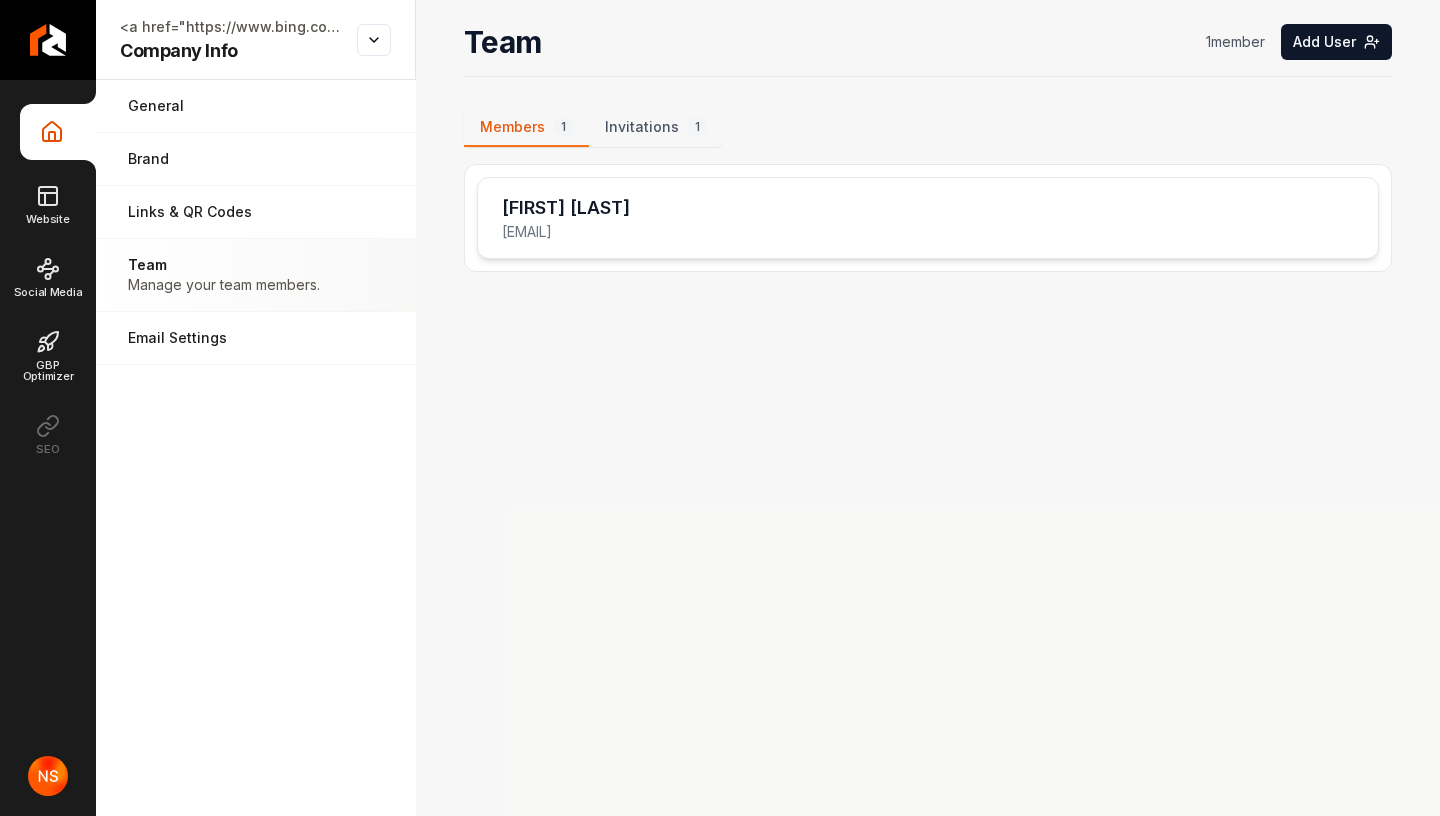click on "[EMAIL]" at bounding box center (566, 232) 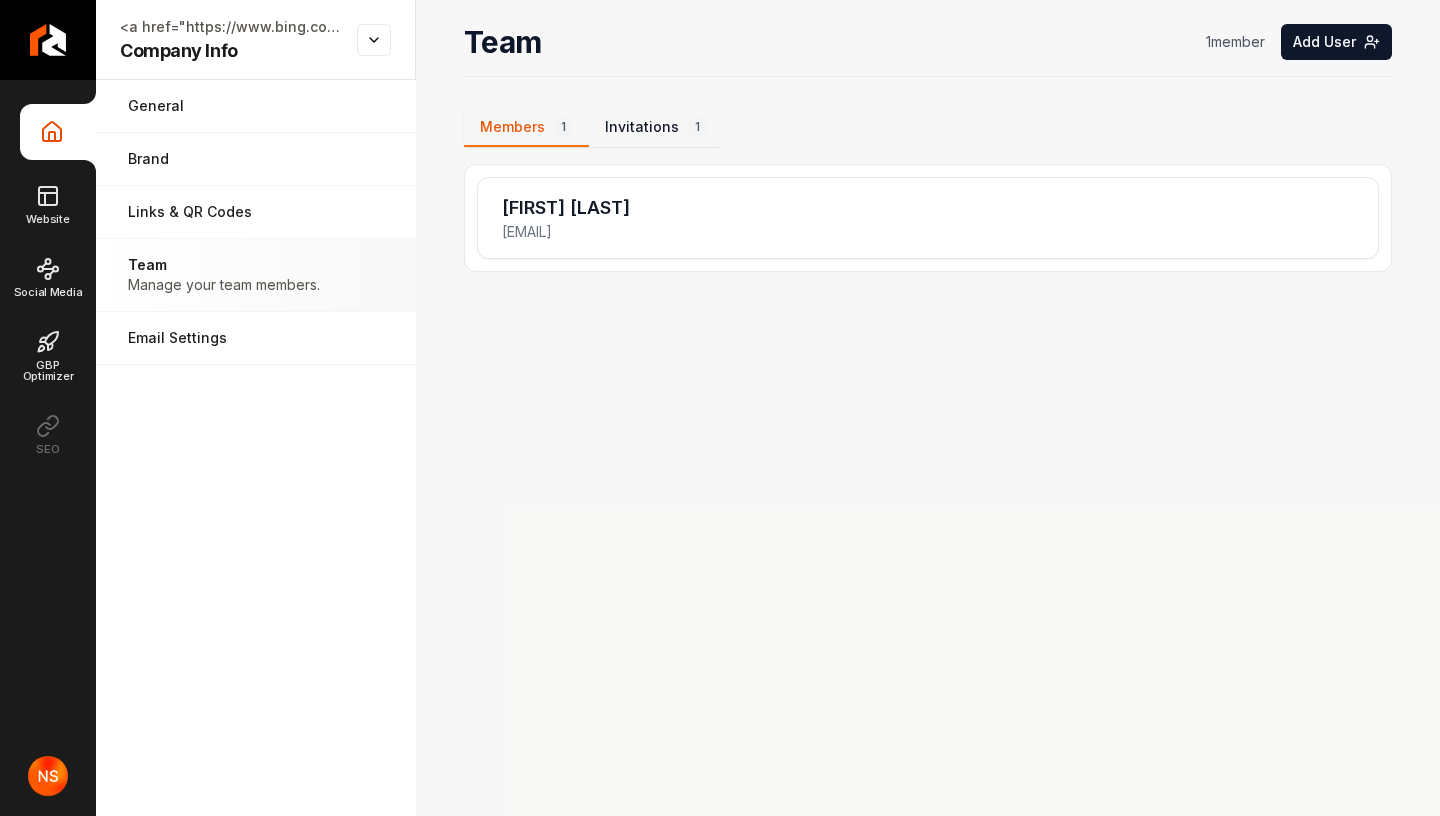 click on "Invitations 1" at bounding box center [656, 128] 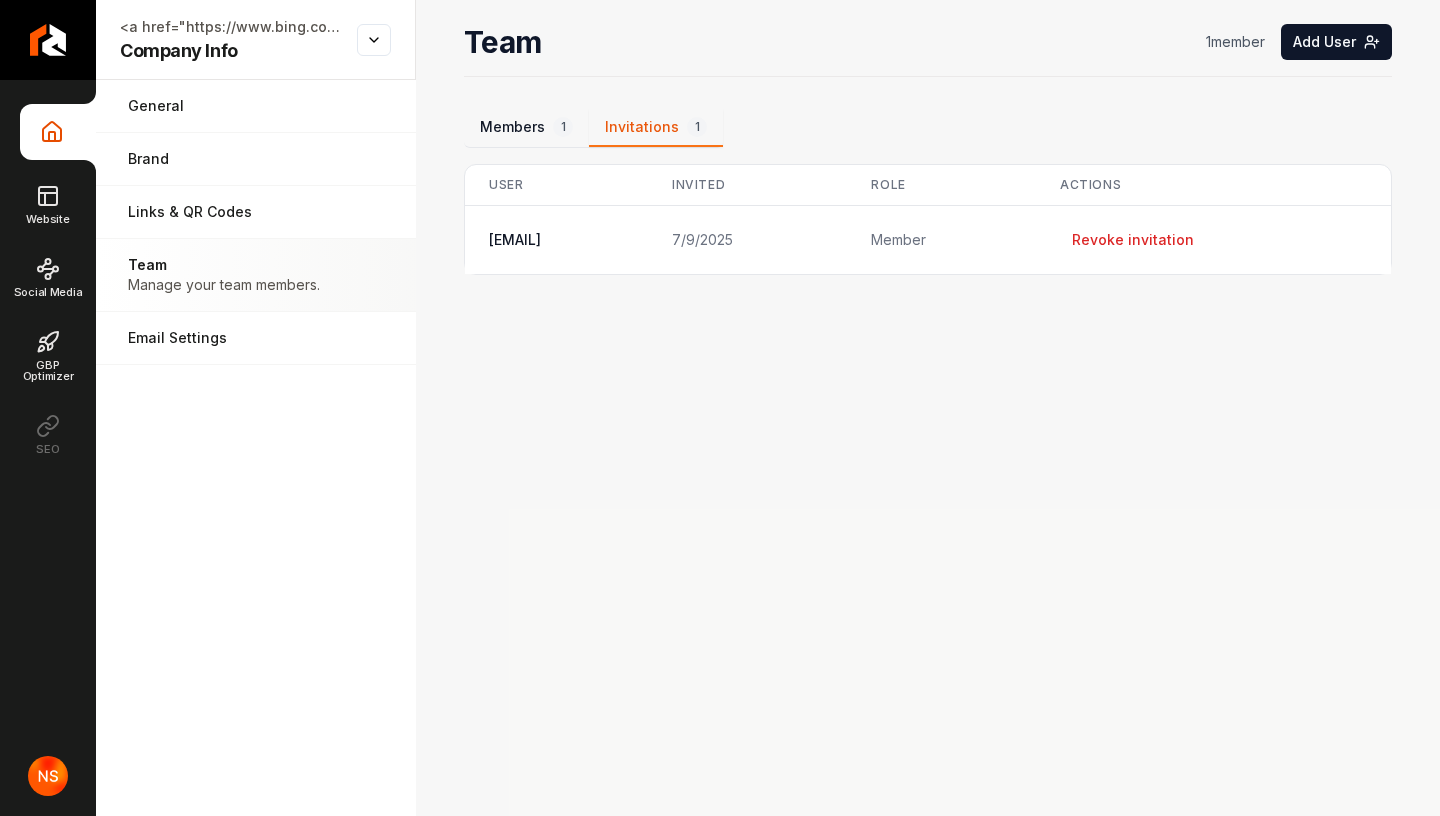 click on "Members 1" at bounding box center (526, 128) 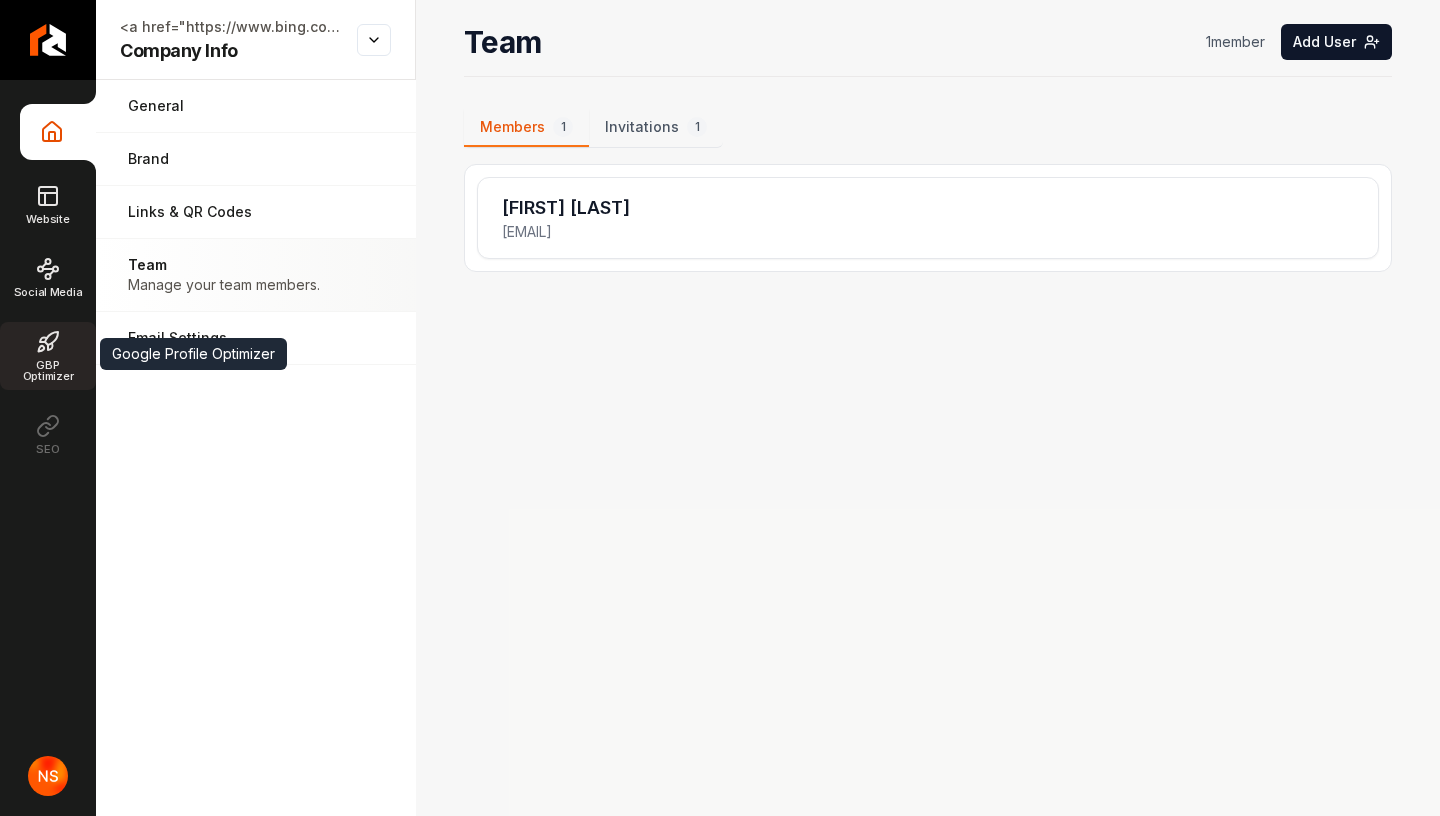 click on "GBP Optimizer" at bounding box center [48, 356] 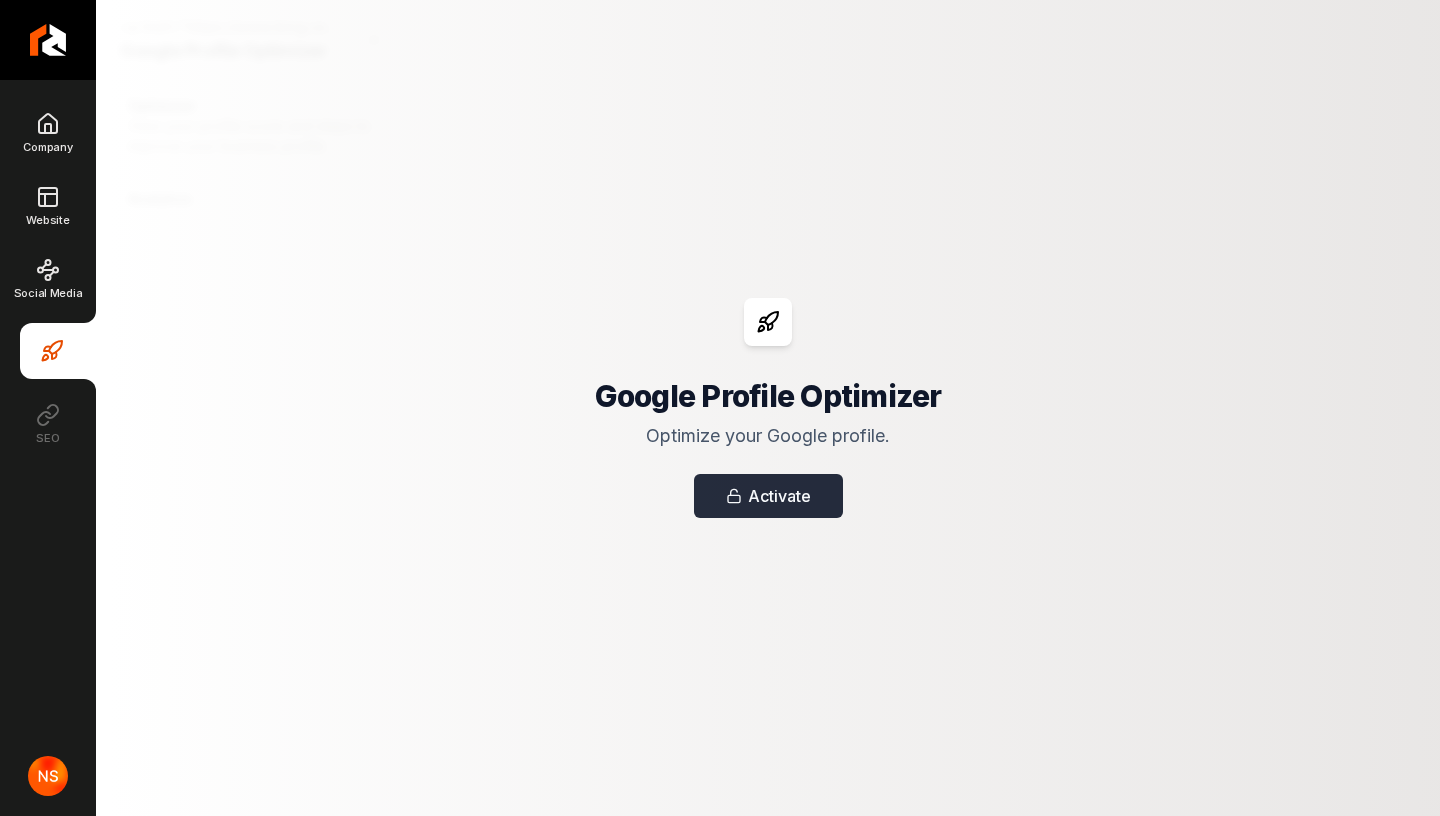 click on "Activate" at bounding box center (768, 496) 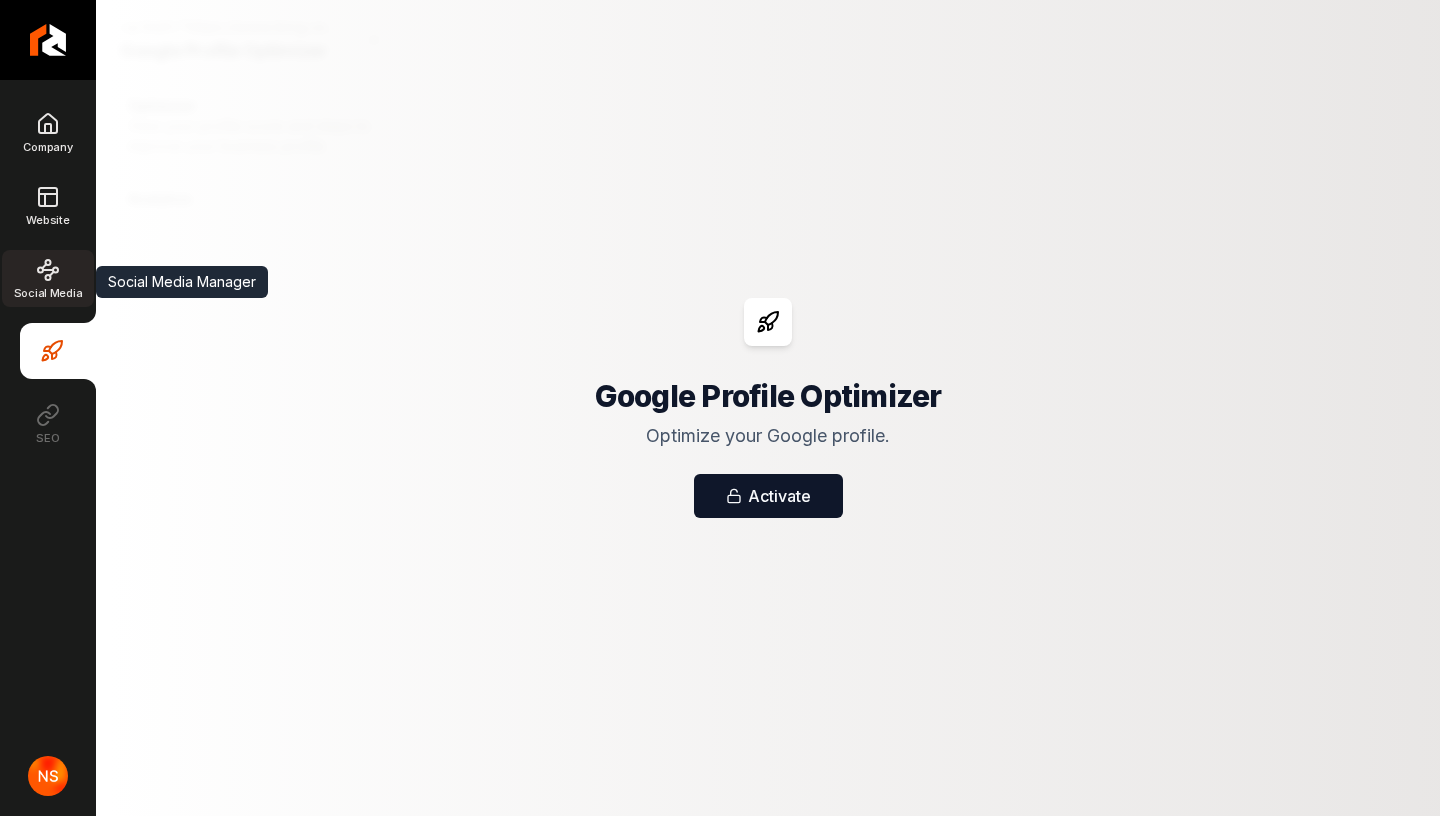 click on "Social Media" at bounding box center (48, 278) 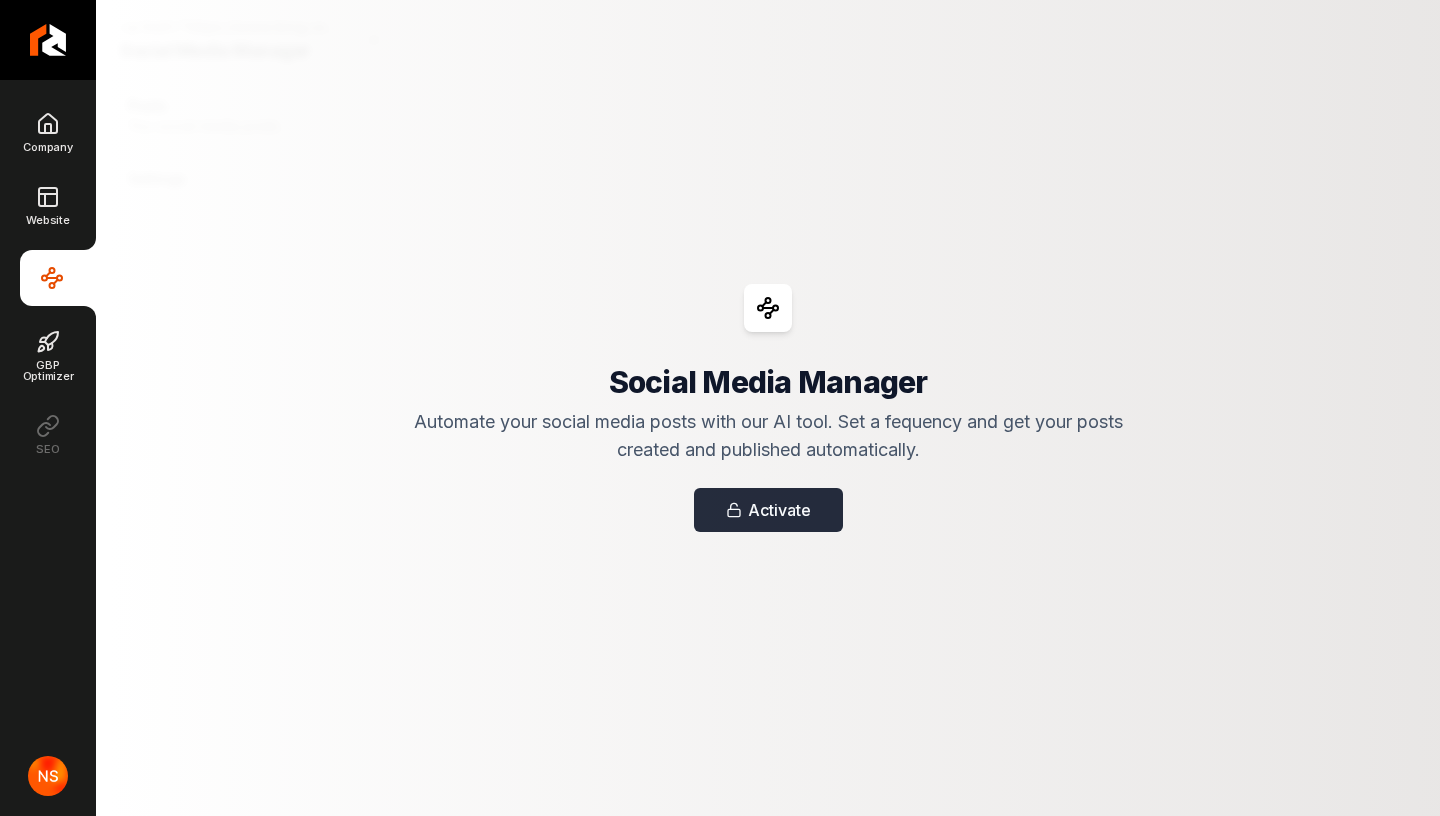 click on "Activate" at bounding box center [768, 510] 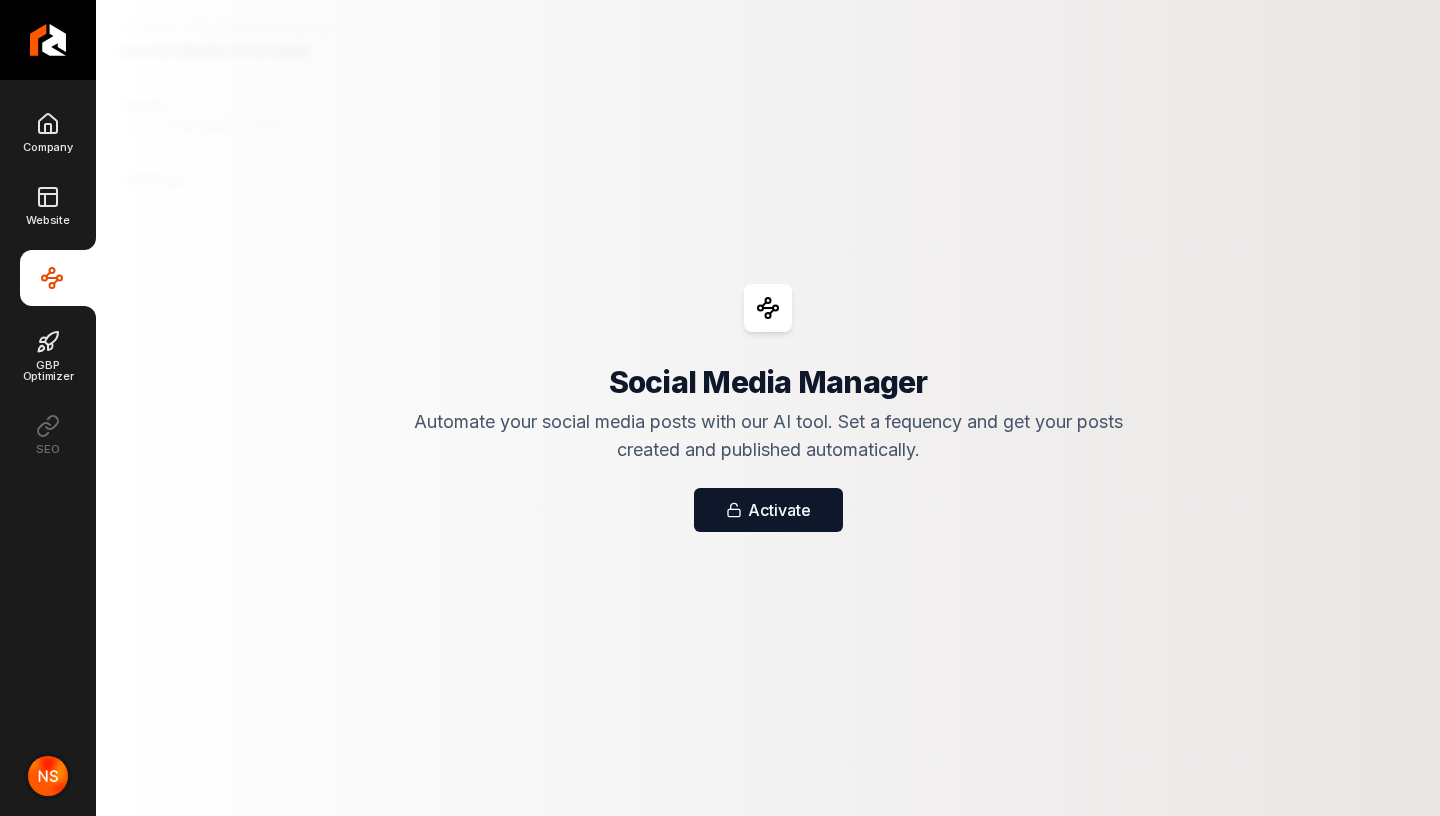 click at bounding box center (48, 776) 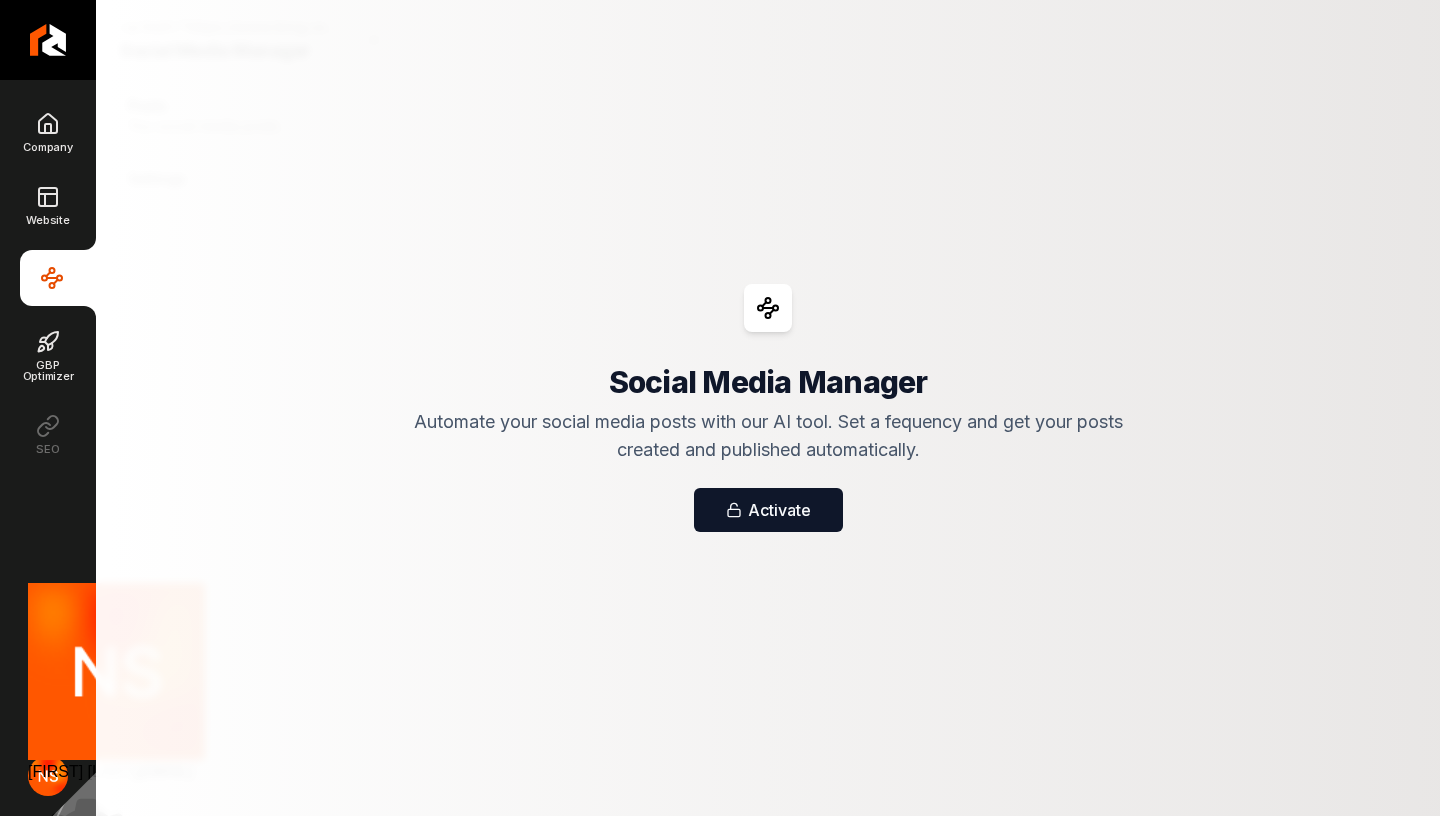 click on "Manage account" at bounding box center [87, 855] 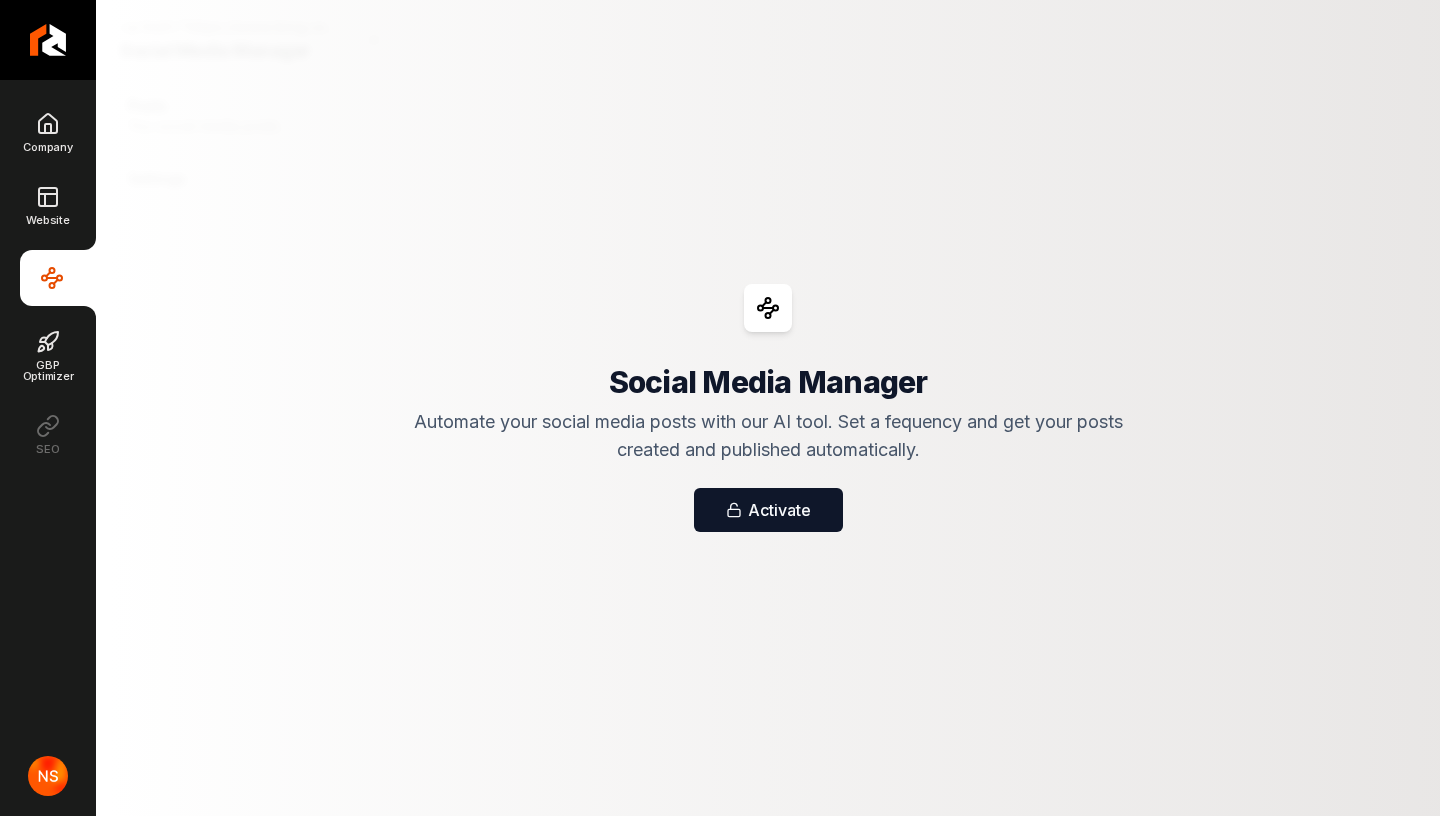 click 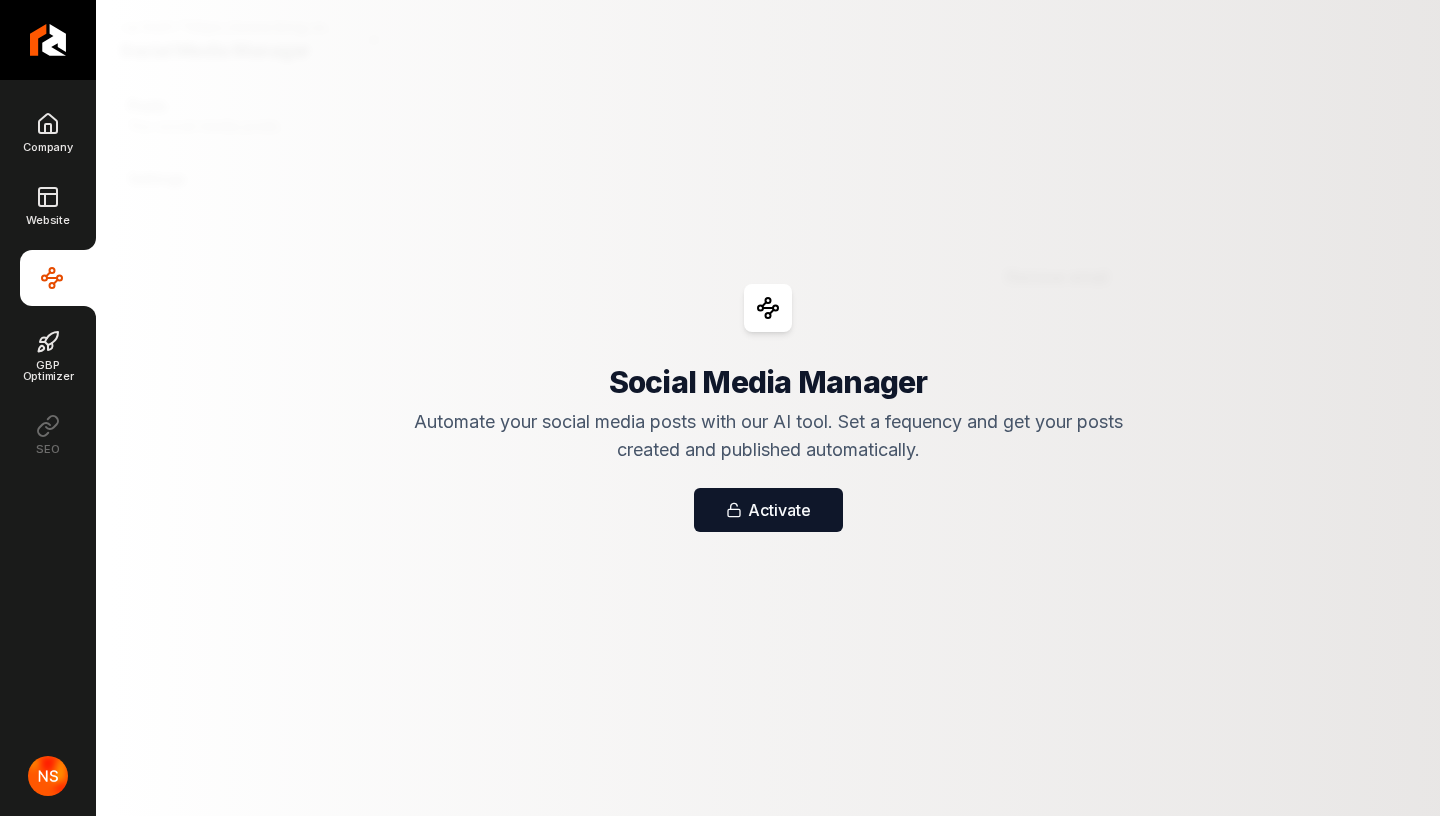 click on "Account Manage your account info. Profile Security Account Profile details [FIRST] [LAST] Update profile Profile [EMAIL] Primary Add email address Email addresses +91 [PHONE]-[PHONE] Primary Add phone number Phone numbers Connect account Connected accounts" at bounding box center (720, 2222) 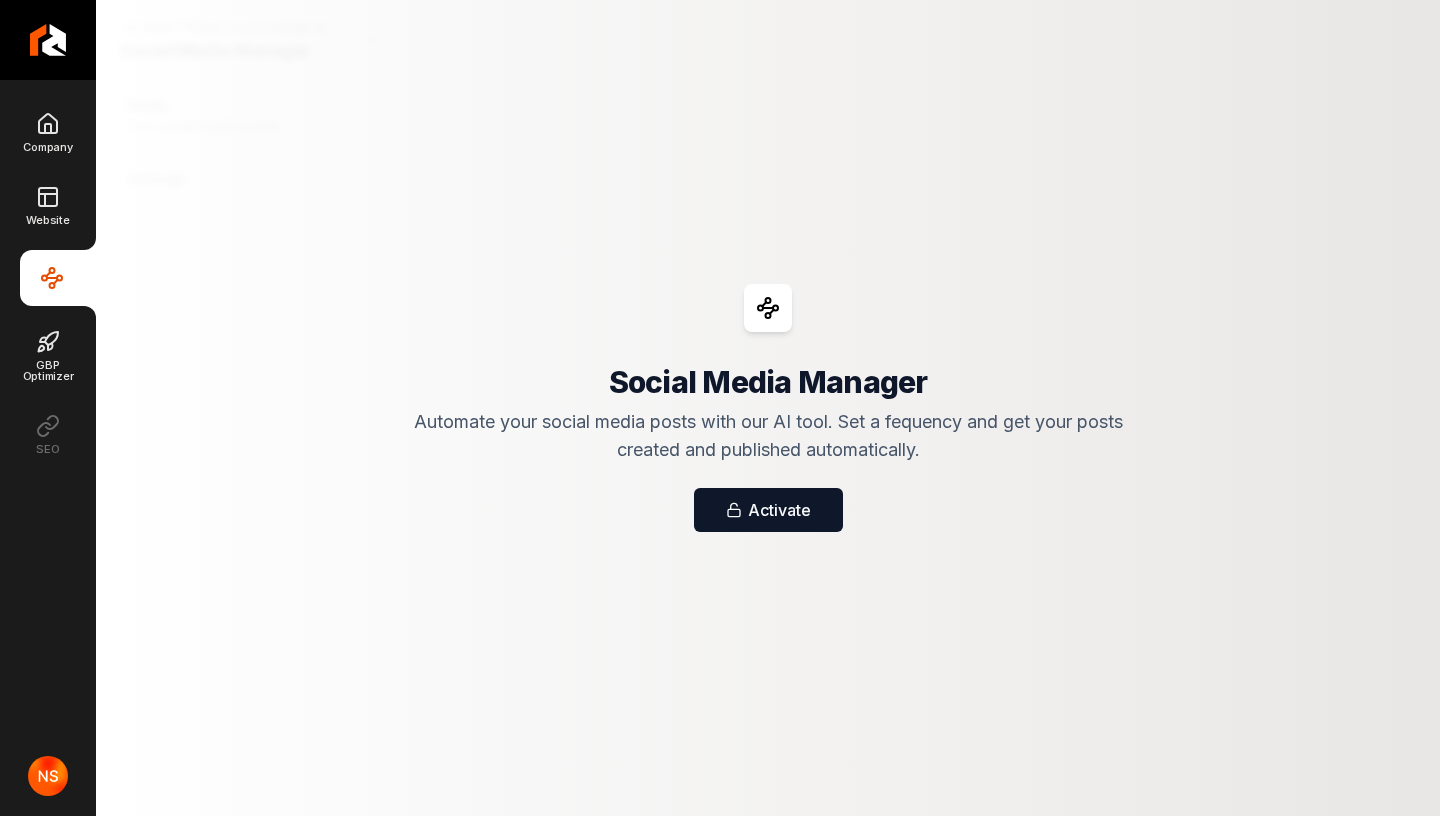 click on "Add email address" at bounding box center [66, 2779] 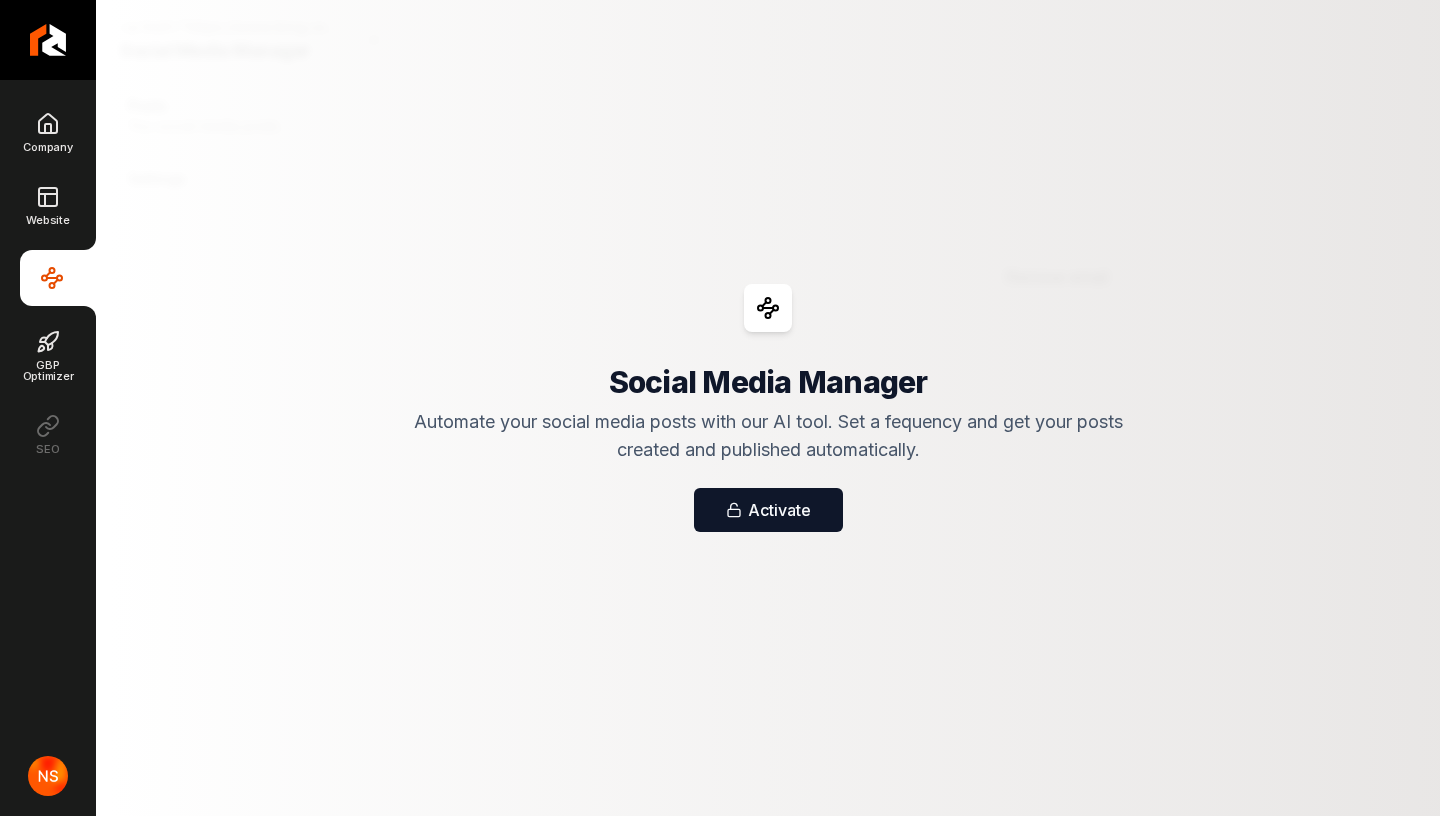 click on "Remove email" at bounding box center [1057, 278] 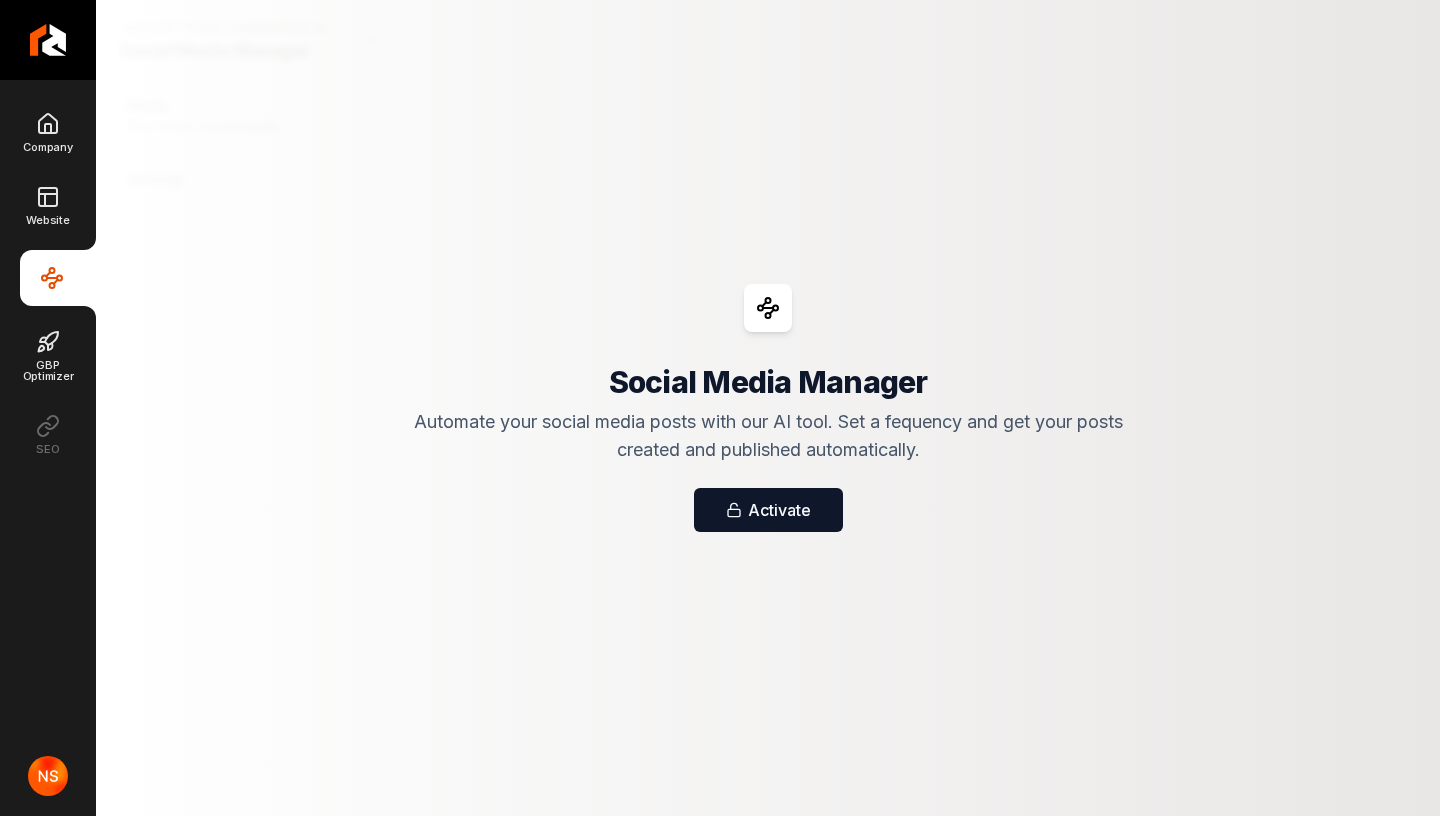 click on "Remove" at bounding box center [30, 2720] 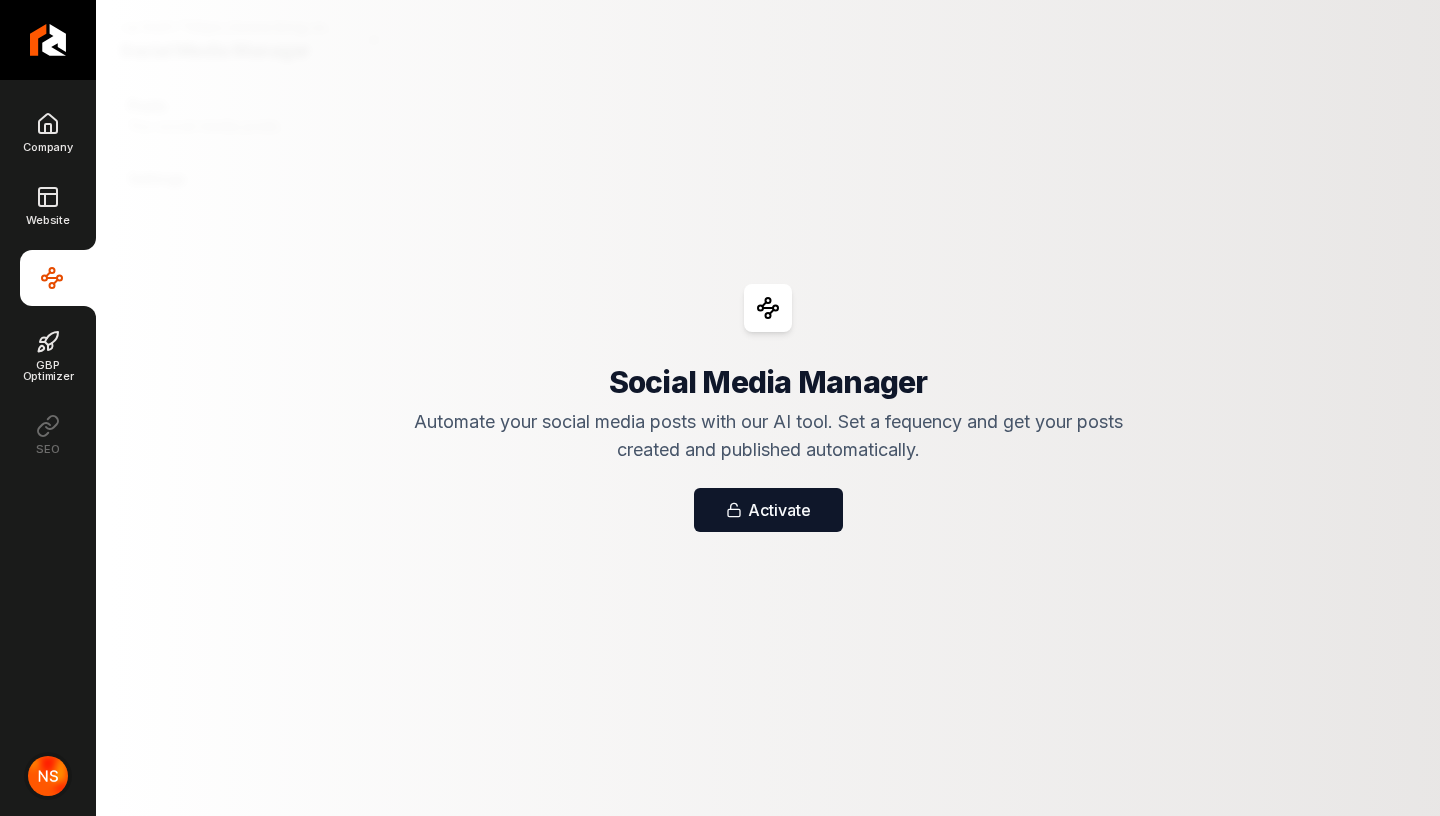 click at bounding box center [48, 776] 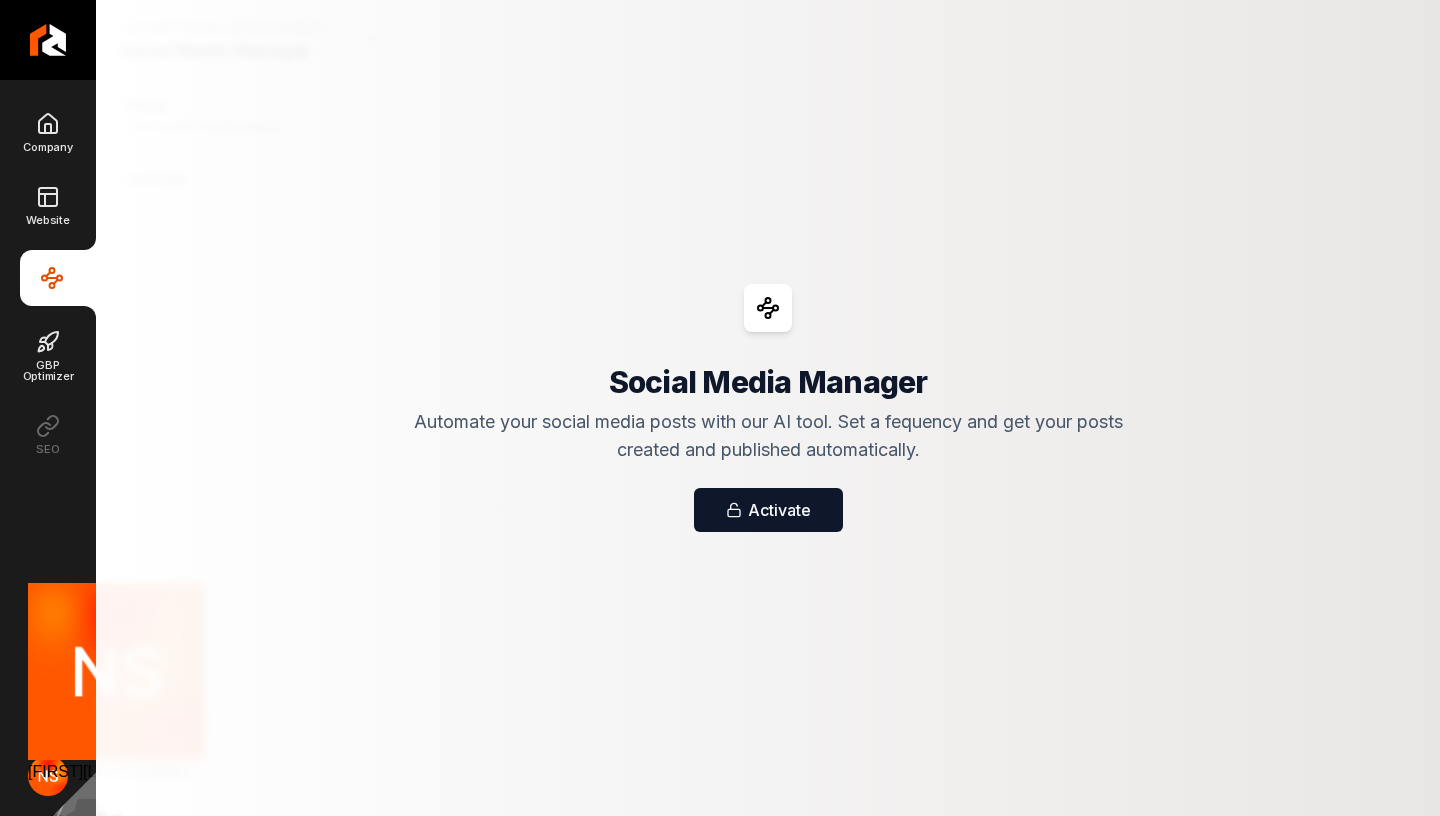 click on "Sign out" at bounding box center [175, 884] 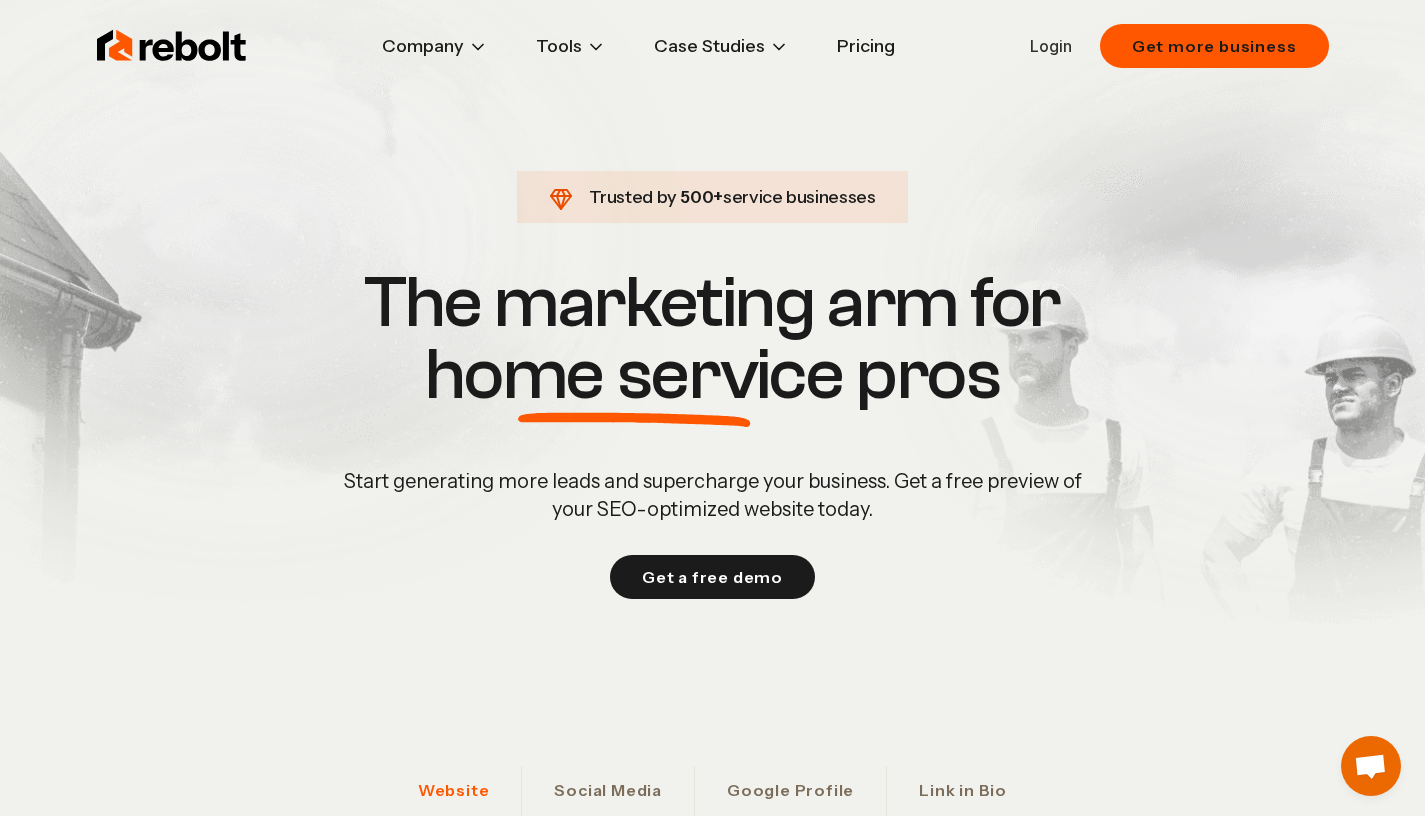click on "Login" at bounding box center [1051, 46] 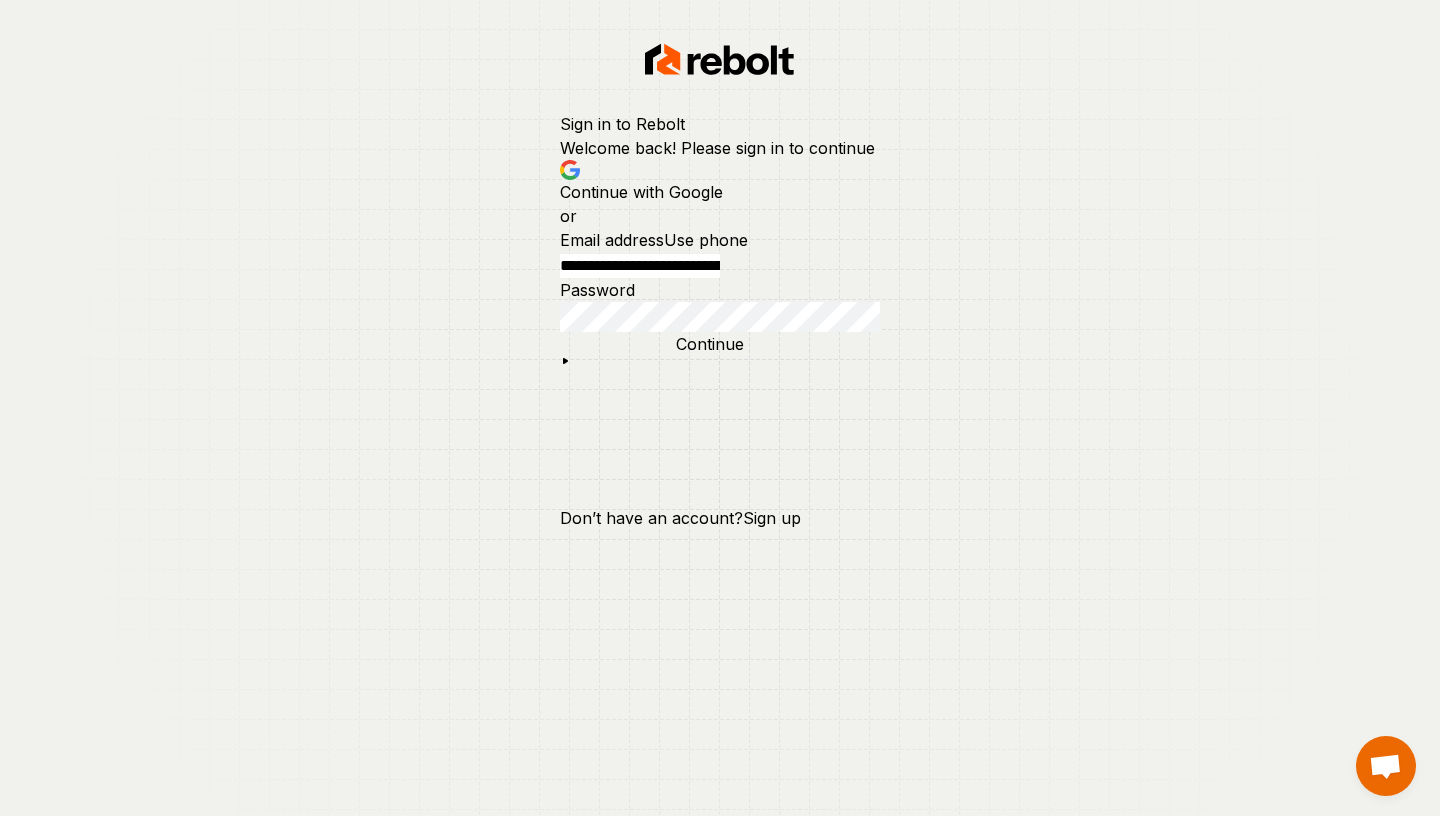 drag, startPoint x: 710, startPoint y: 360, endPoint x: 489, endPoint y: 386, distance: 222.52415 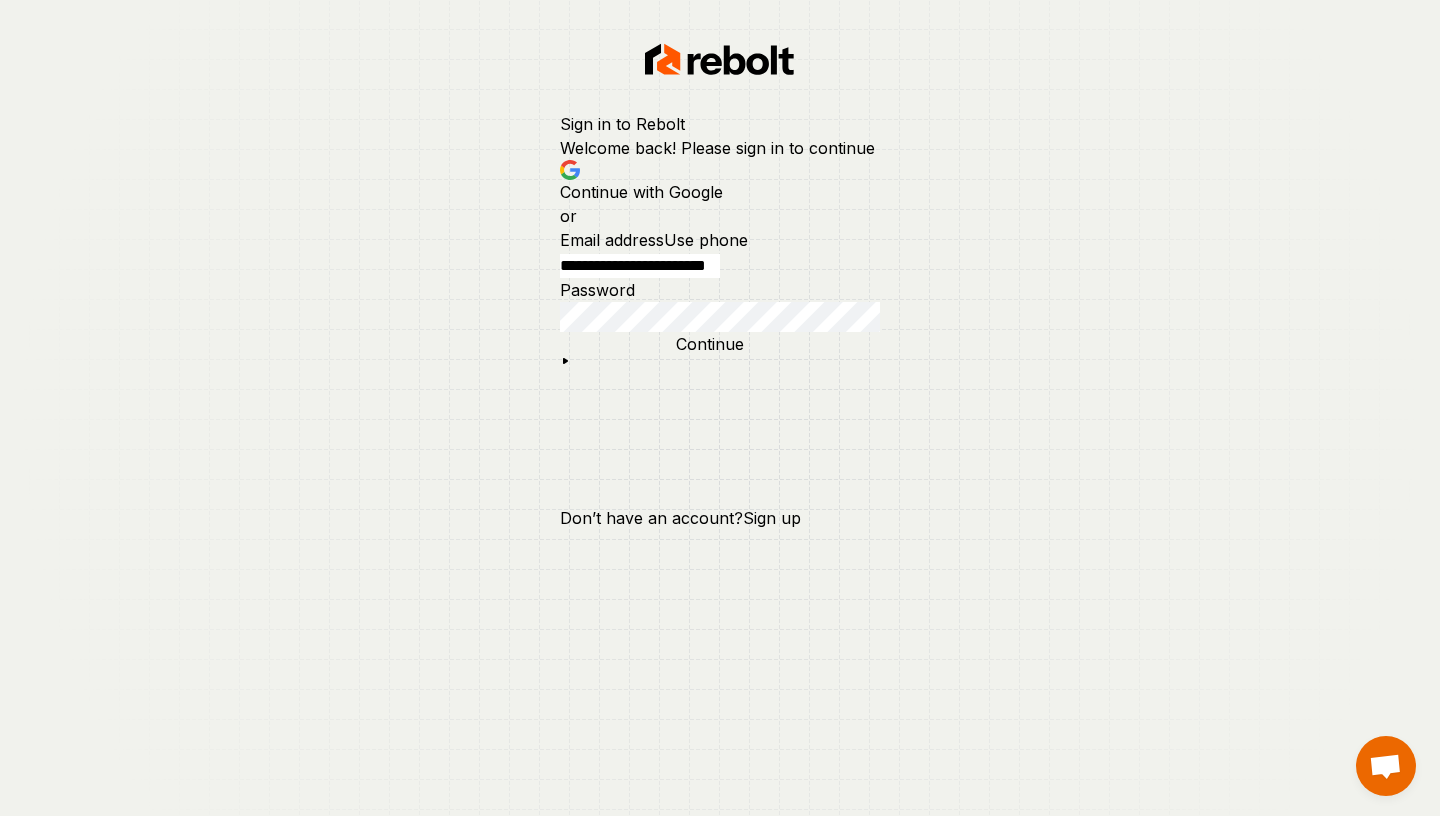 click on "**********" at bounding box center (640, 266) 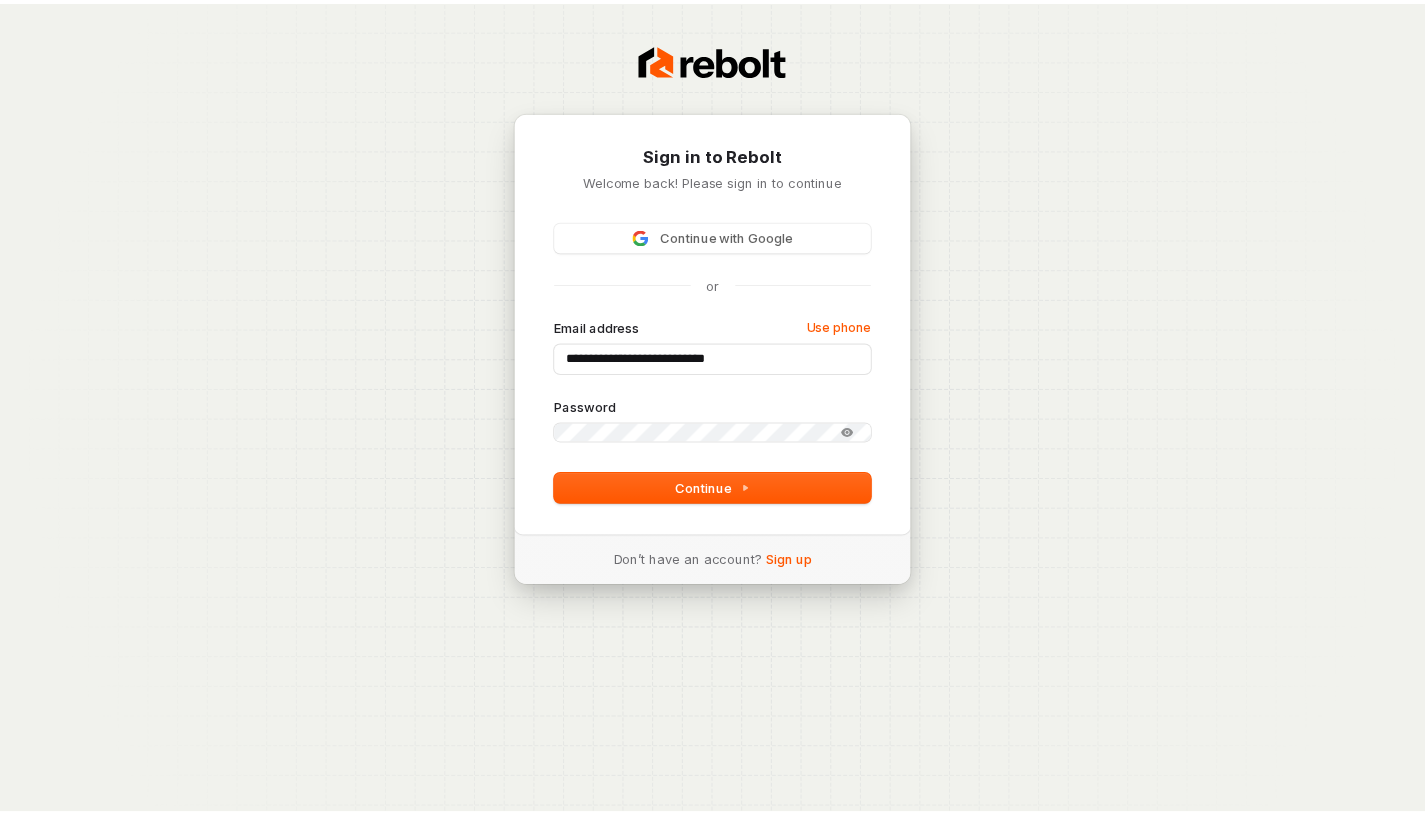 scroll, scrollTop: 0, scrollLeft: 0, axis: both 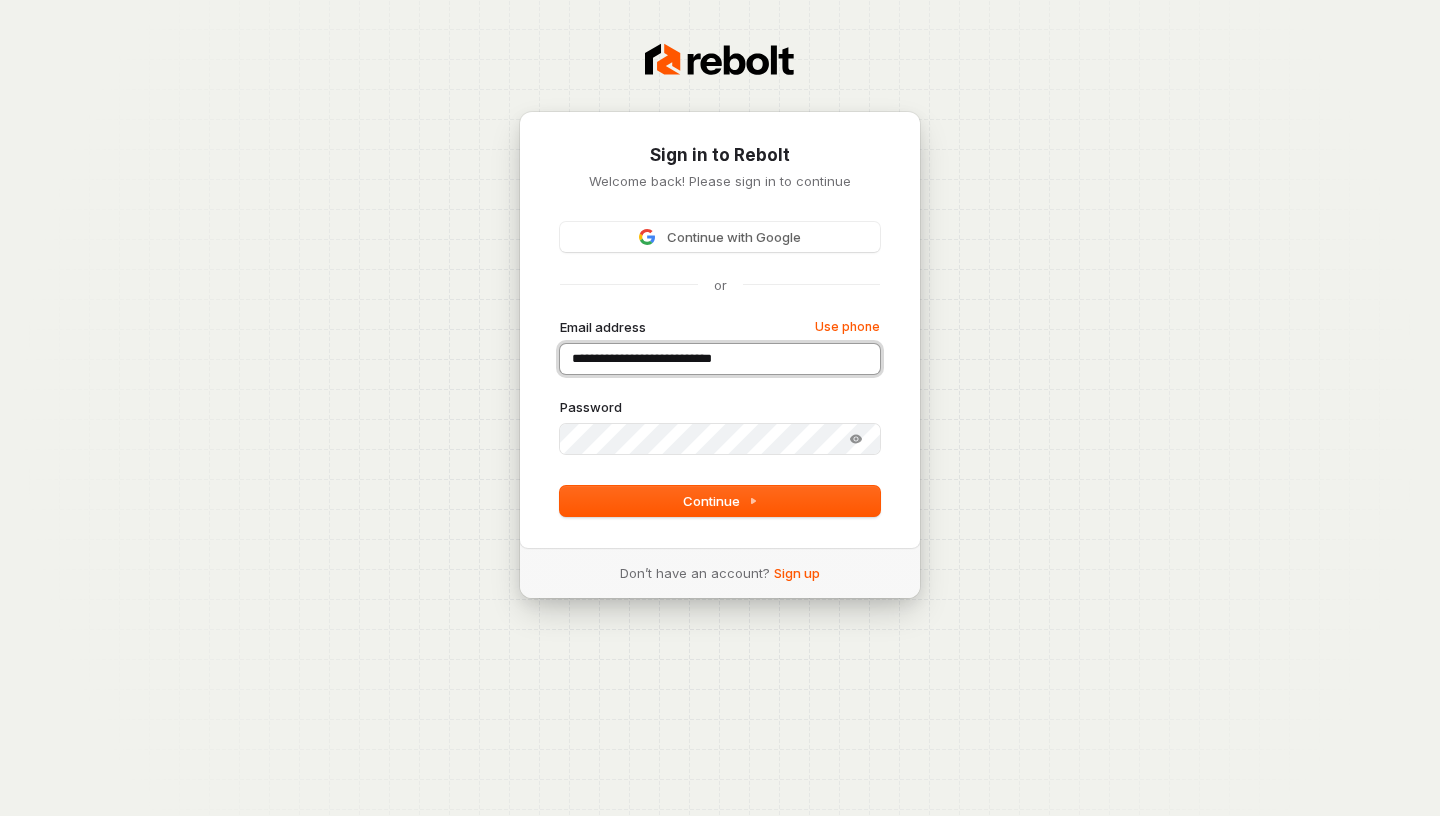 drag, startPoint x: 706, startPoint y: 361, endPoint x: 689, endPoint y: 360, distance: 17.029387 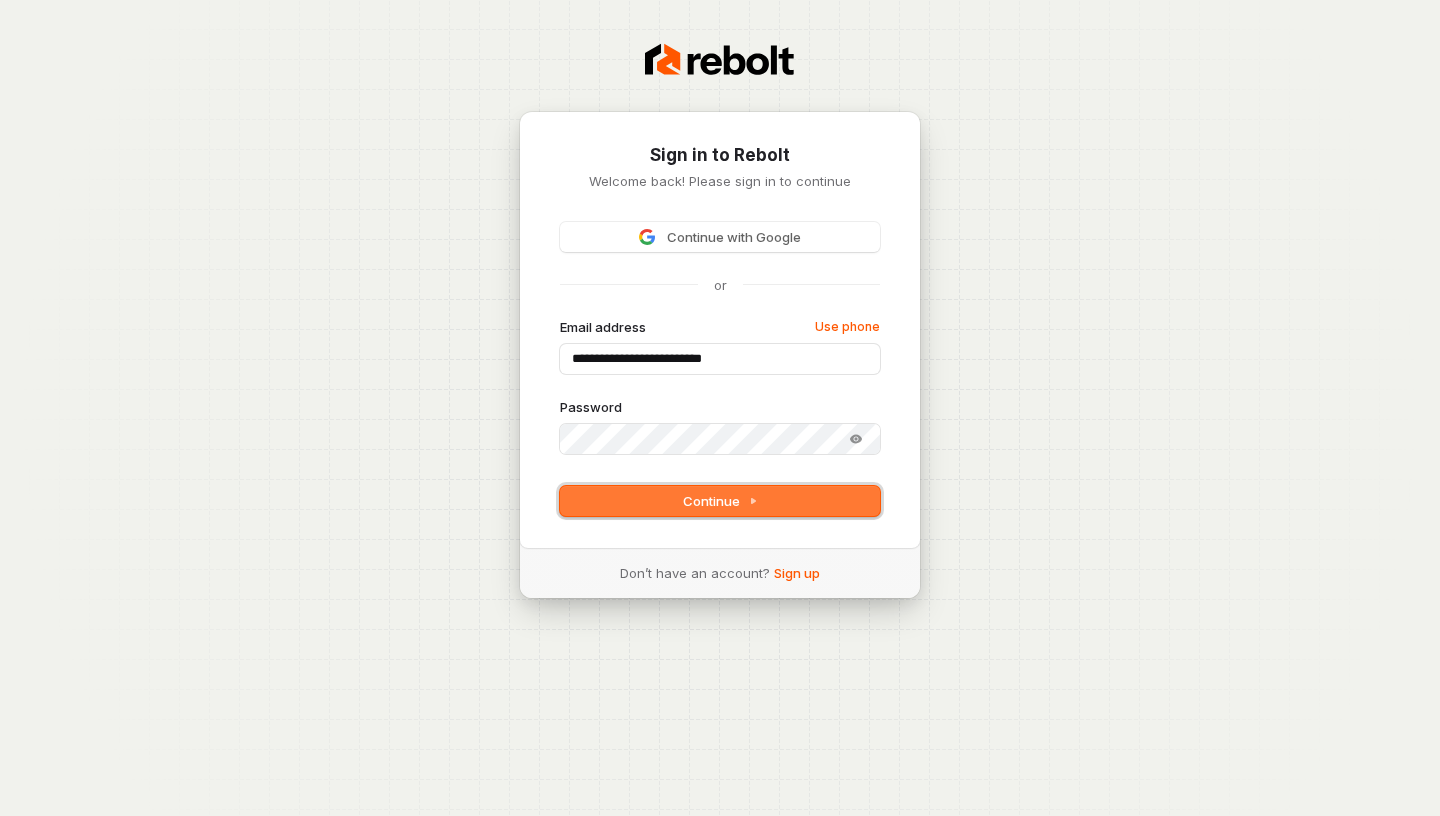 click on "Continue" at bounding box center (720, 501) 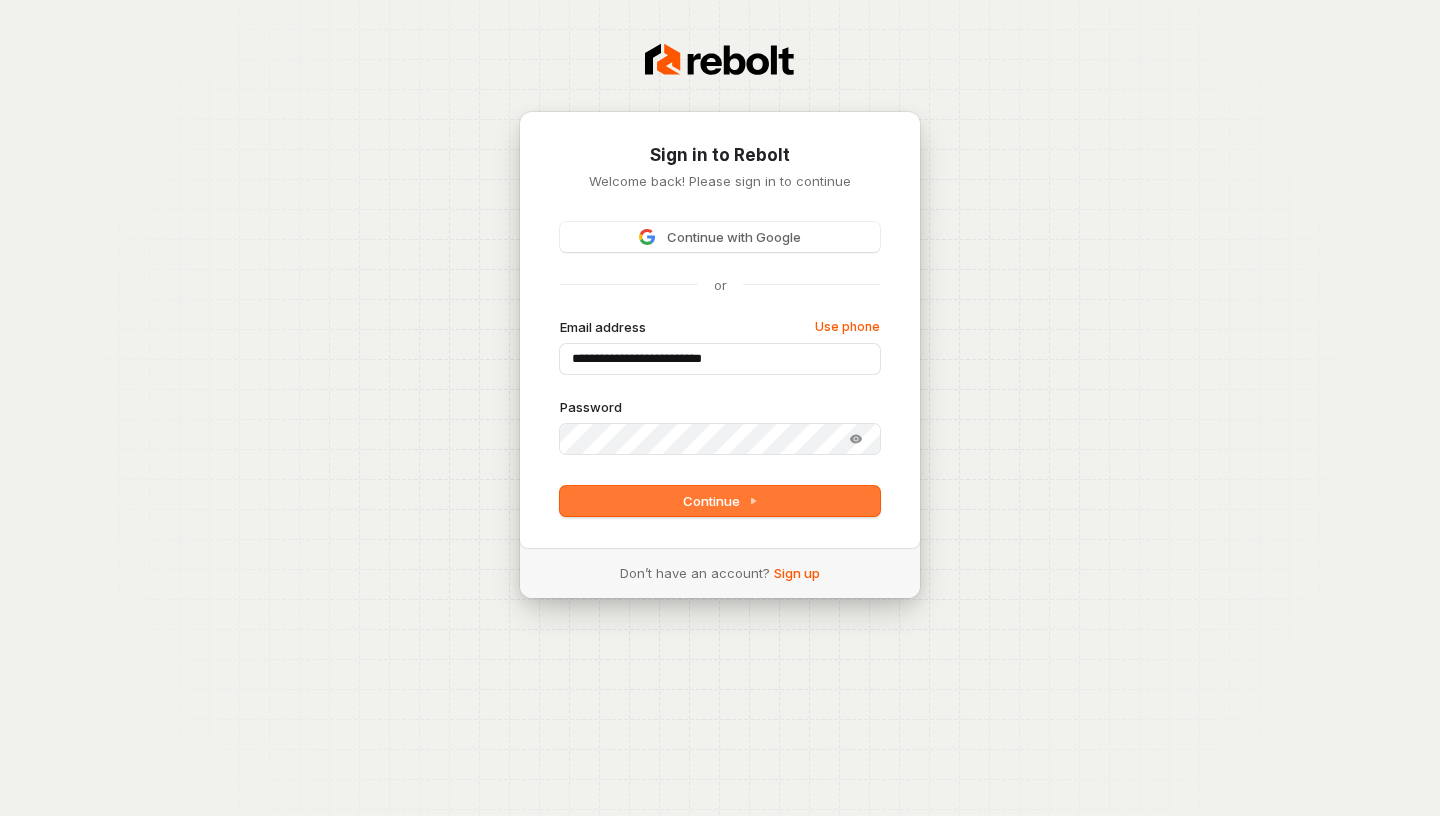 type on "**********" 